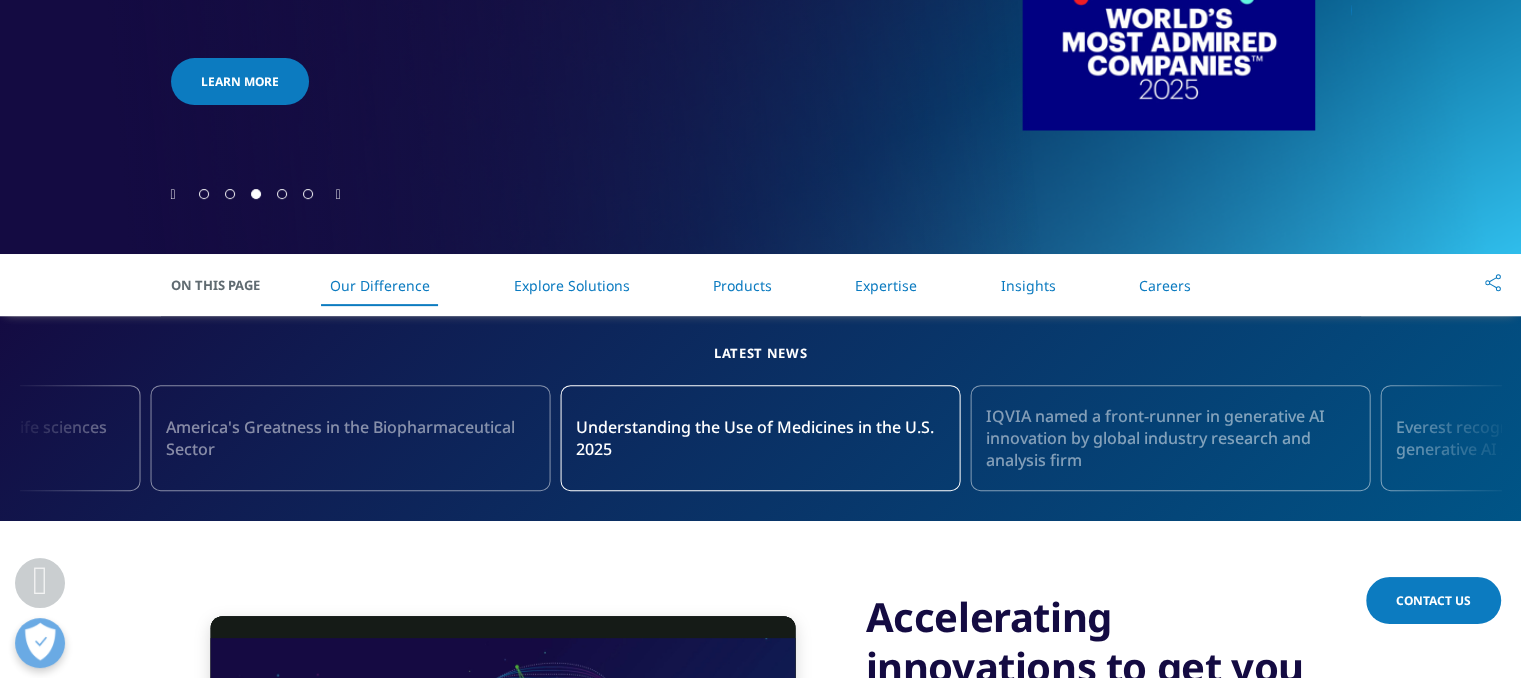 scroll, scrollTop: 646, scrollLeft: 0, axis: vertical 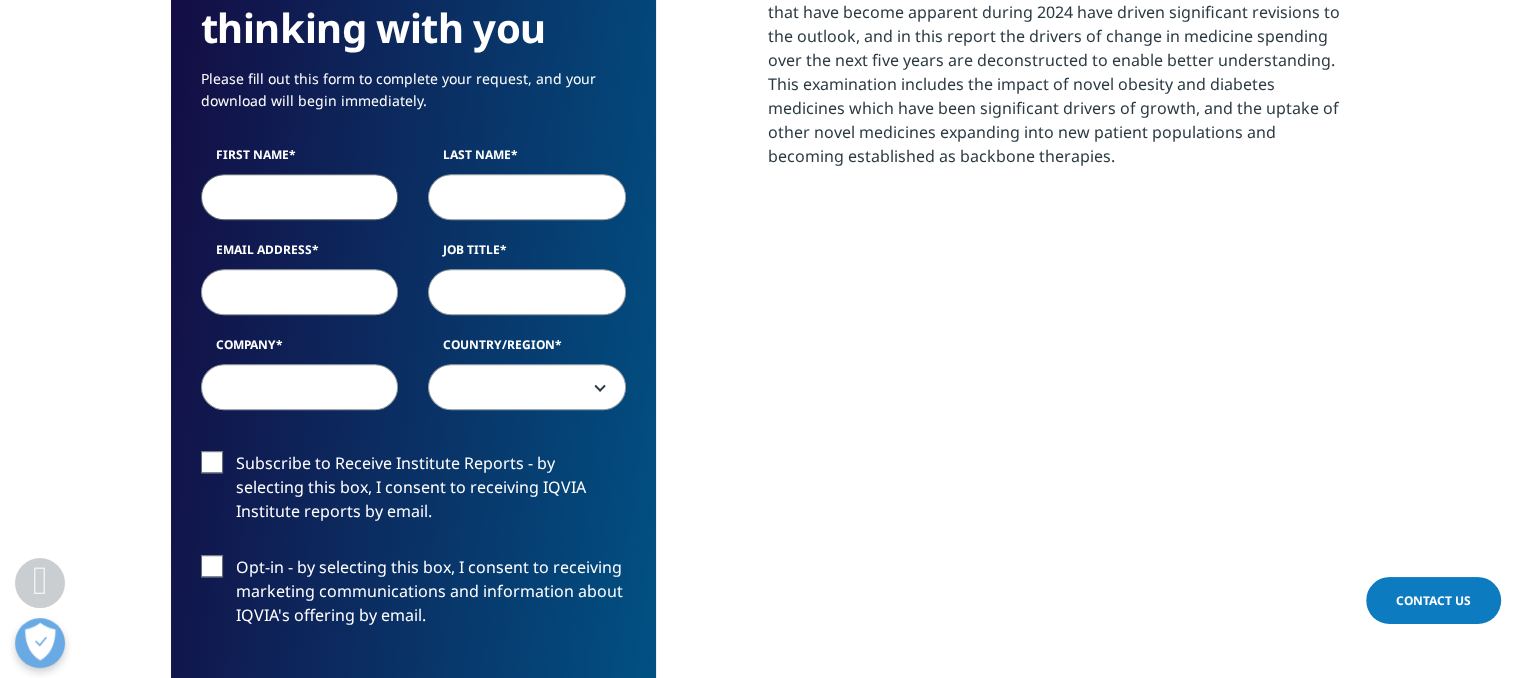 click on "First Name" at bounding box center (300, 197) 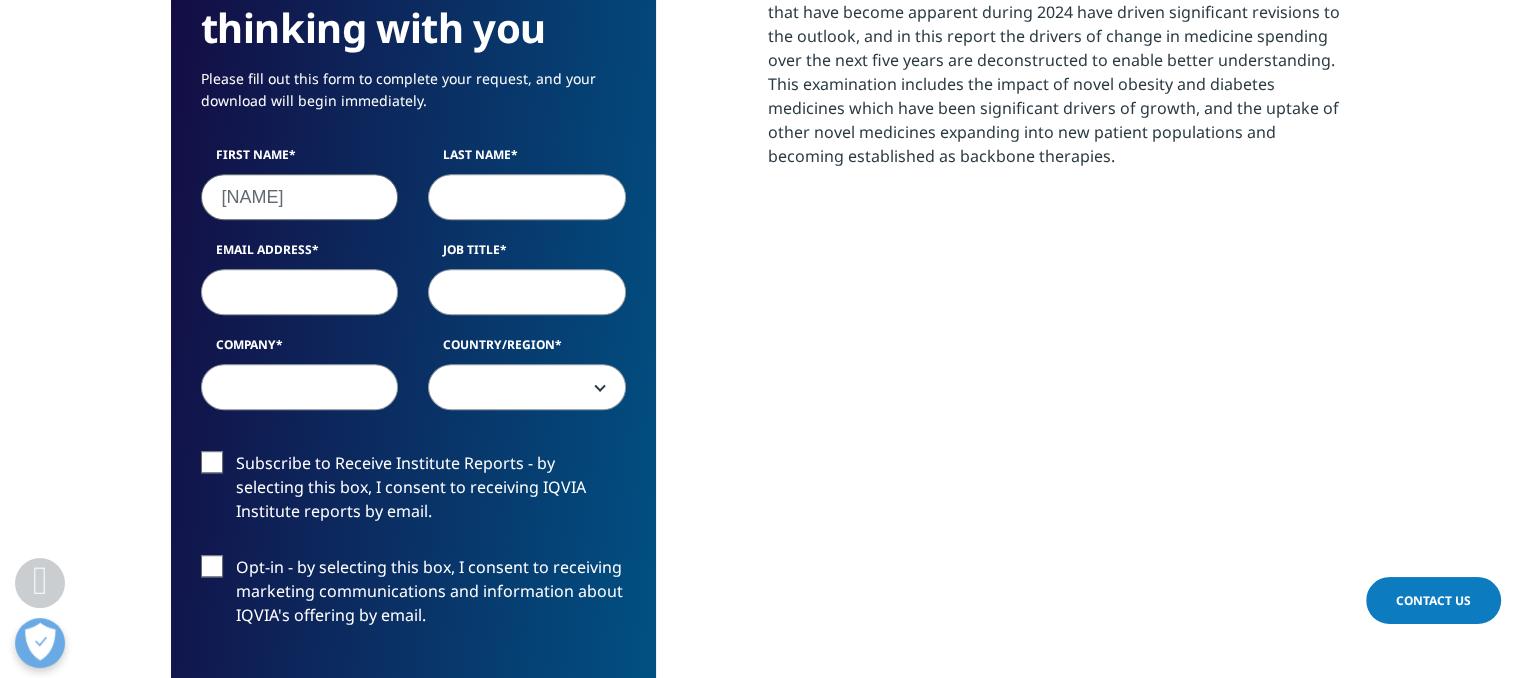 type on "maqbul" 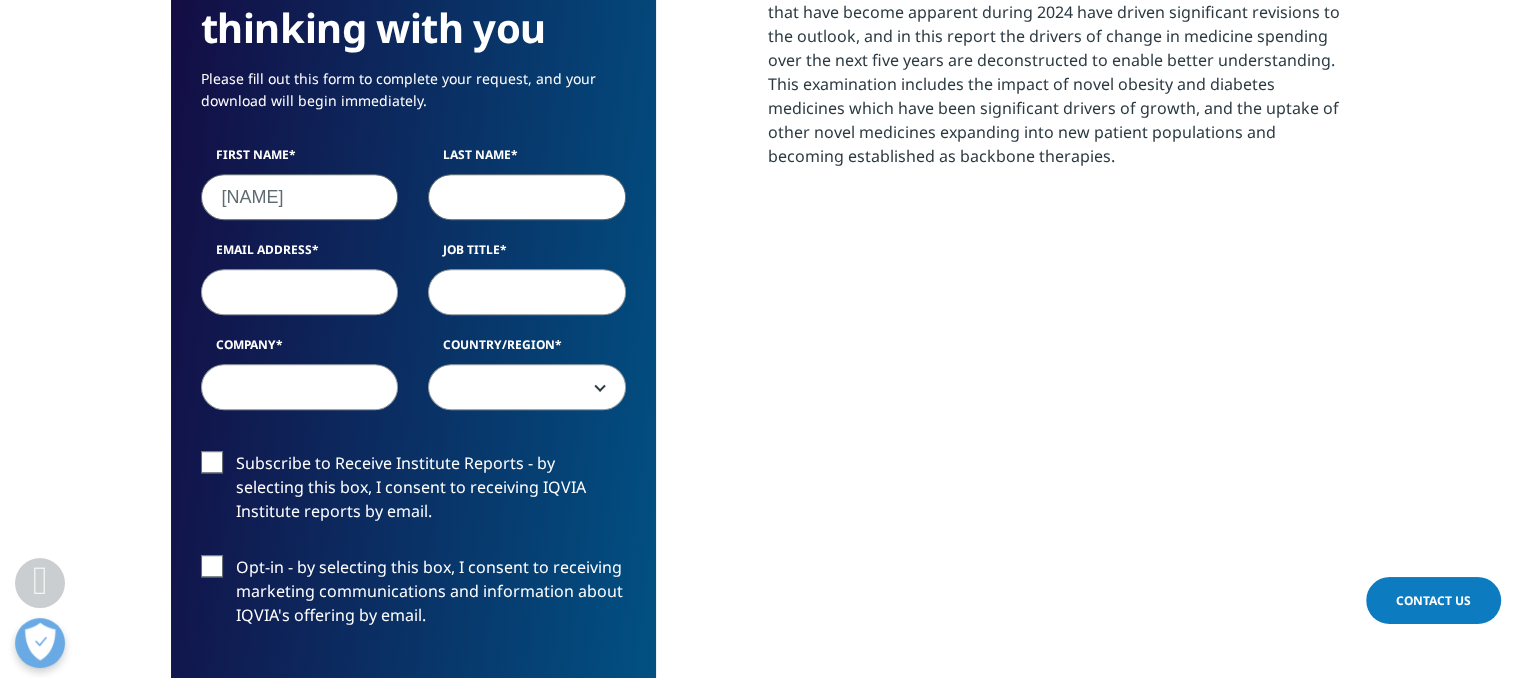 click on "Last Name" at bounding box center (527, 197) 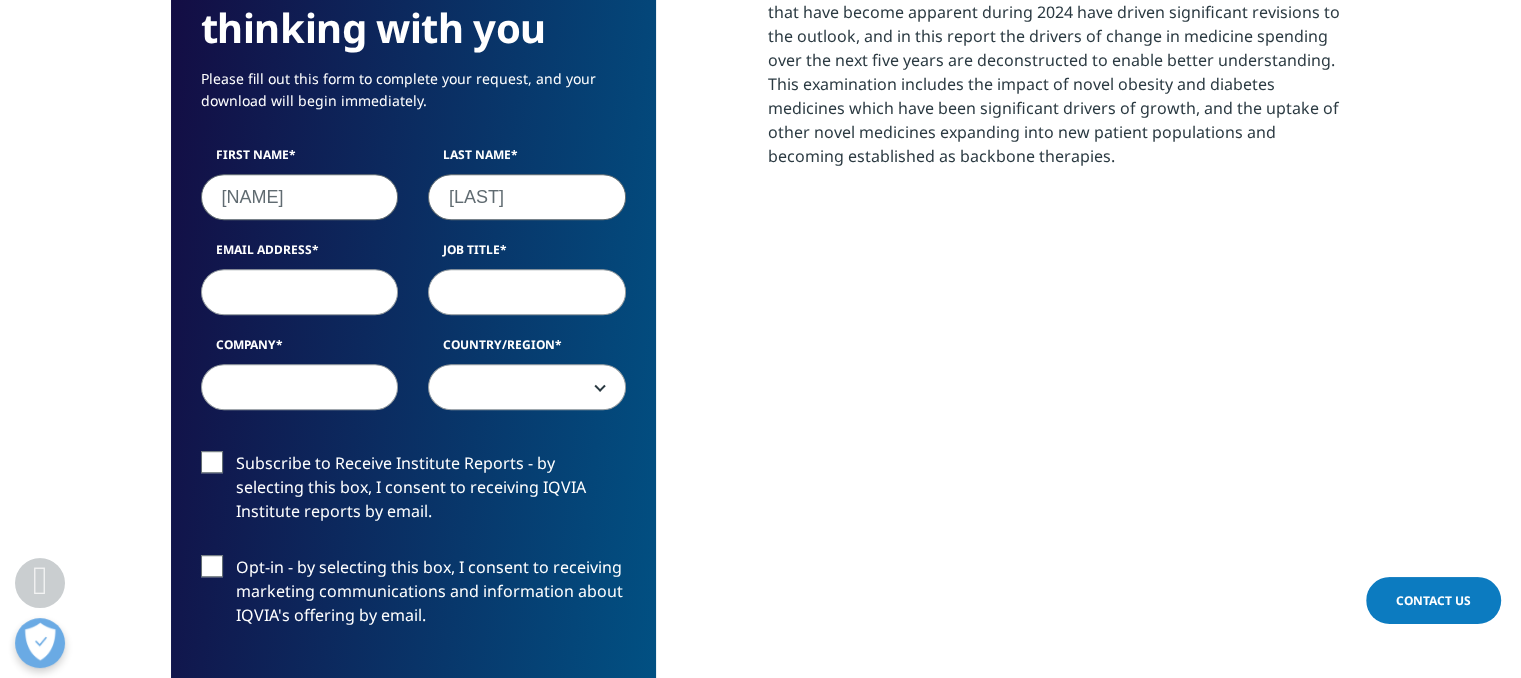 type on "jamil" 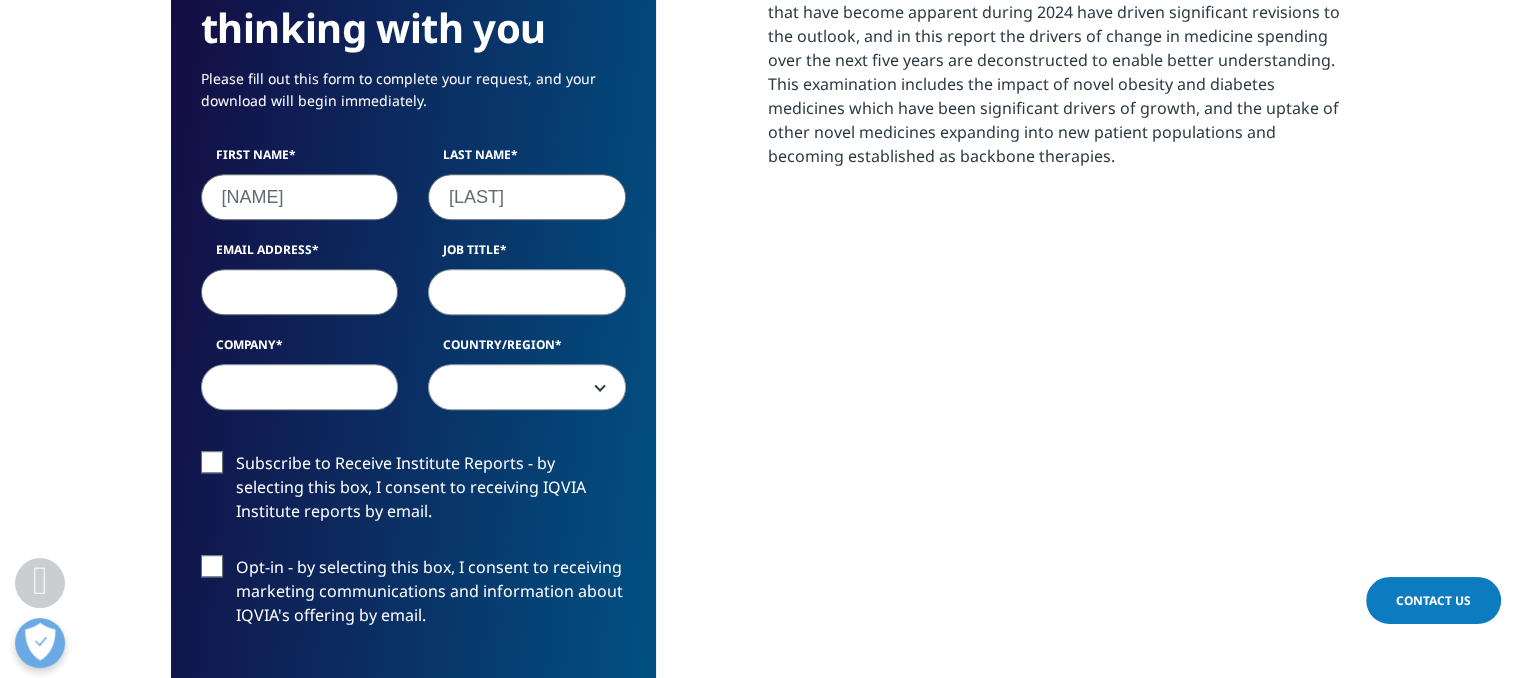 click on "Email Address" at bounding box center [300, 292] 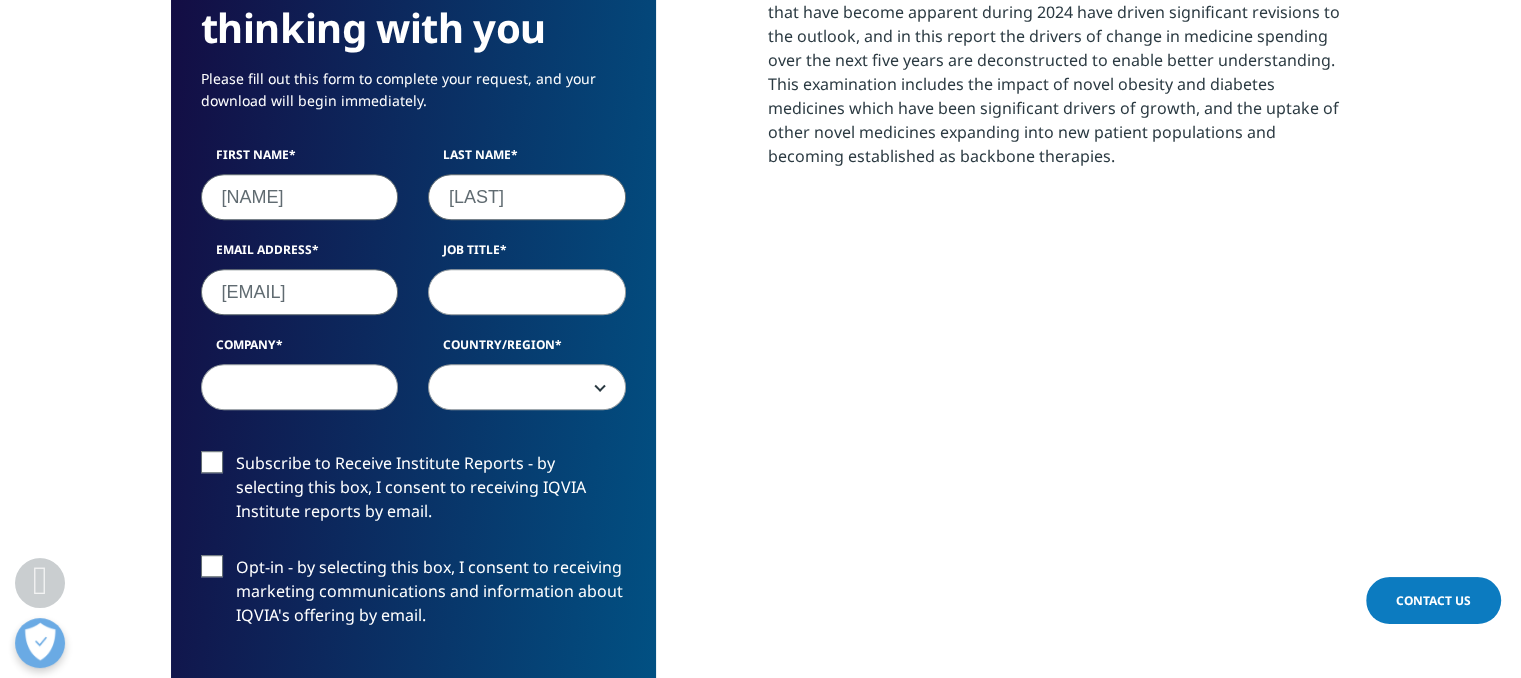 scroll, scrollTop: 0, scrollLeft: 28, axis: horizontal 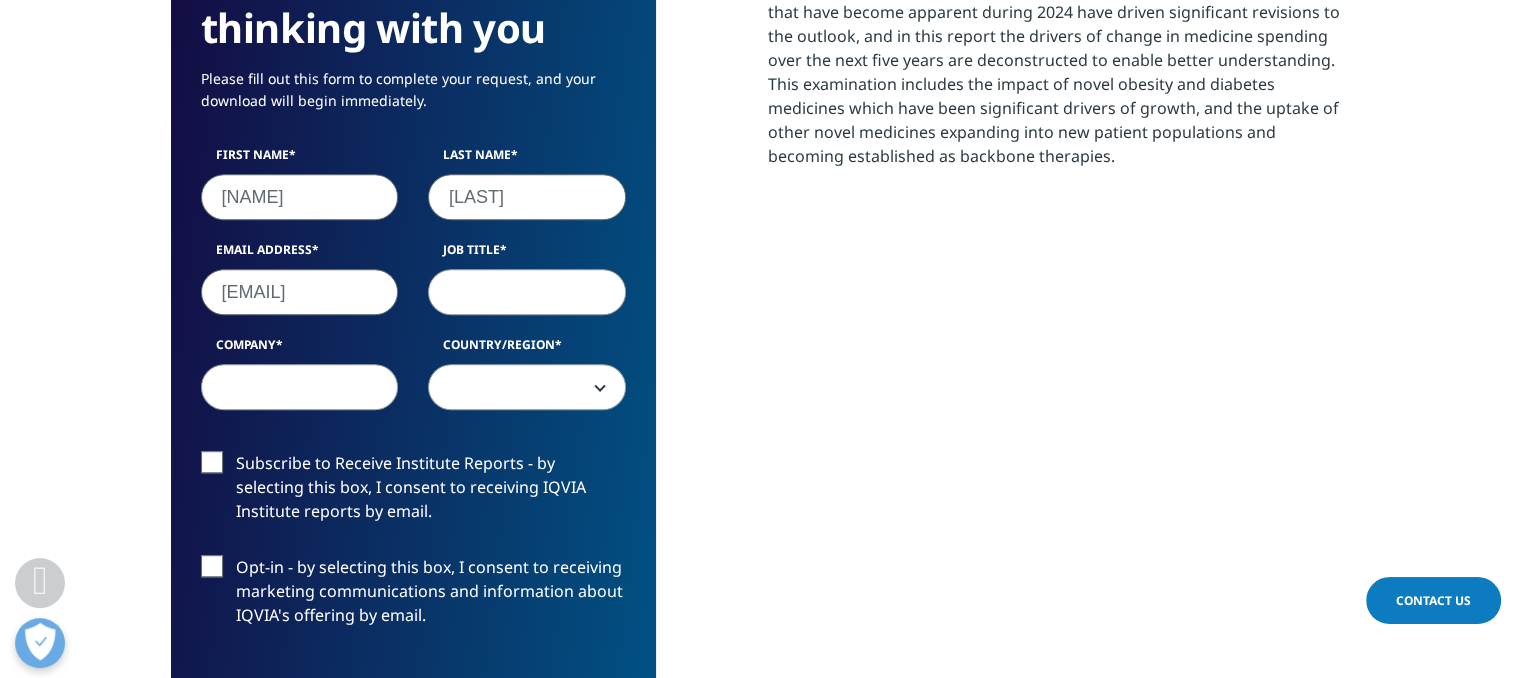 type on "mj2810@columbia.edu" 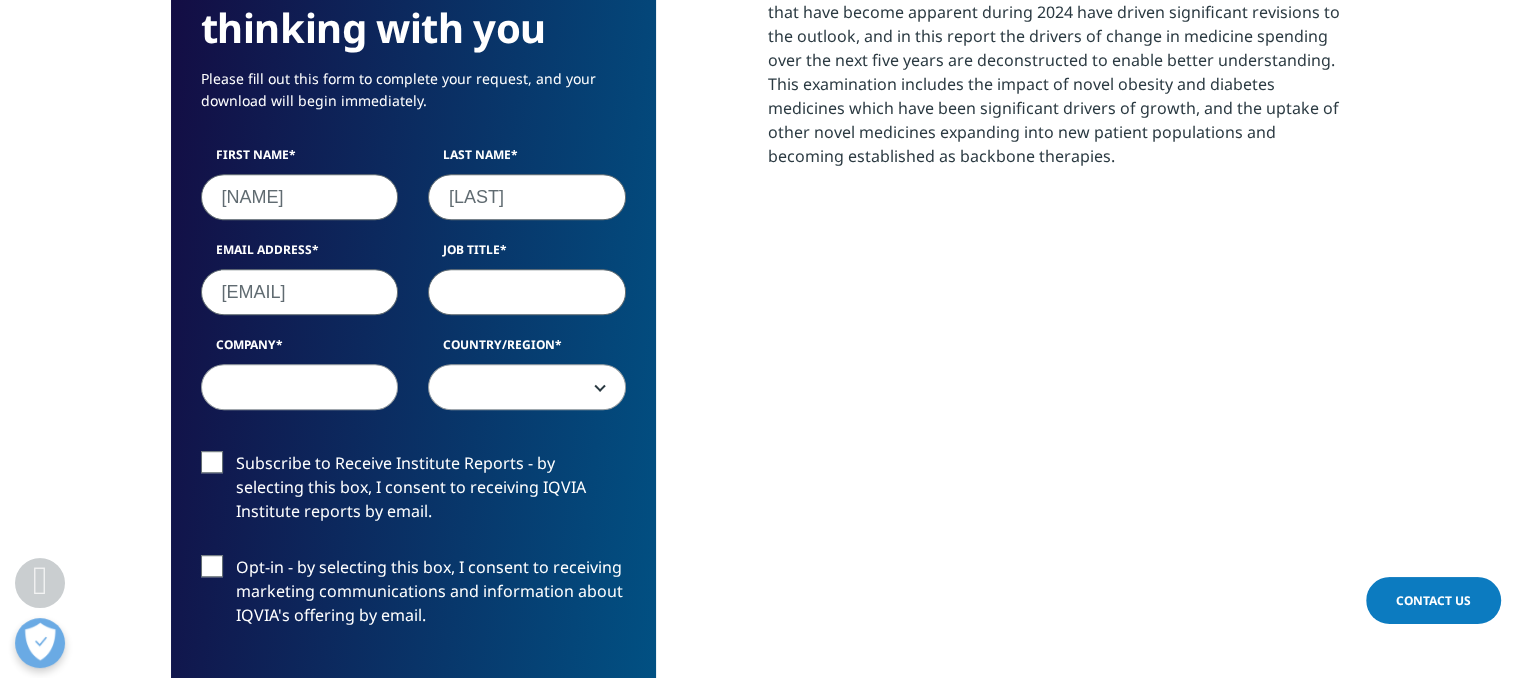scroll, scrollTop: 0, scrollLeft: 0, axis: both 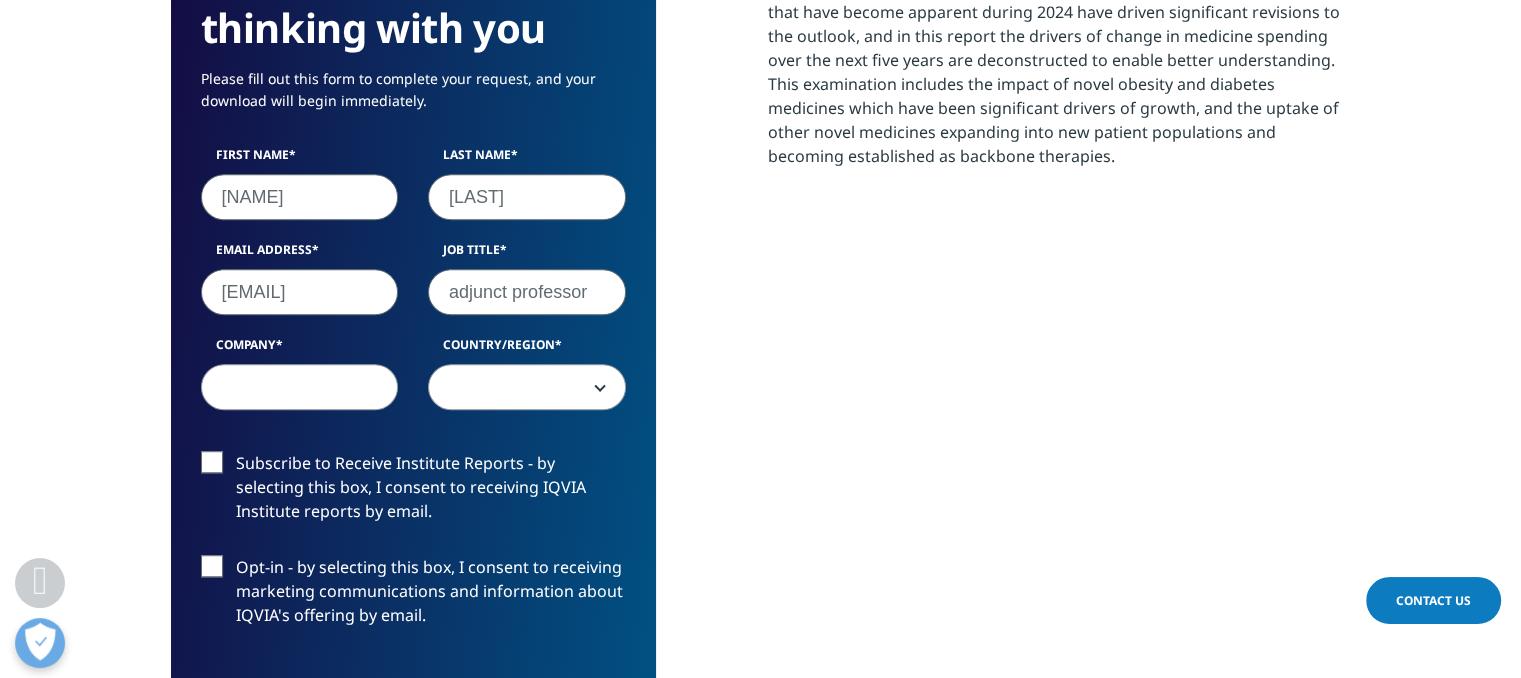 type on "adjunct professor" 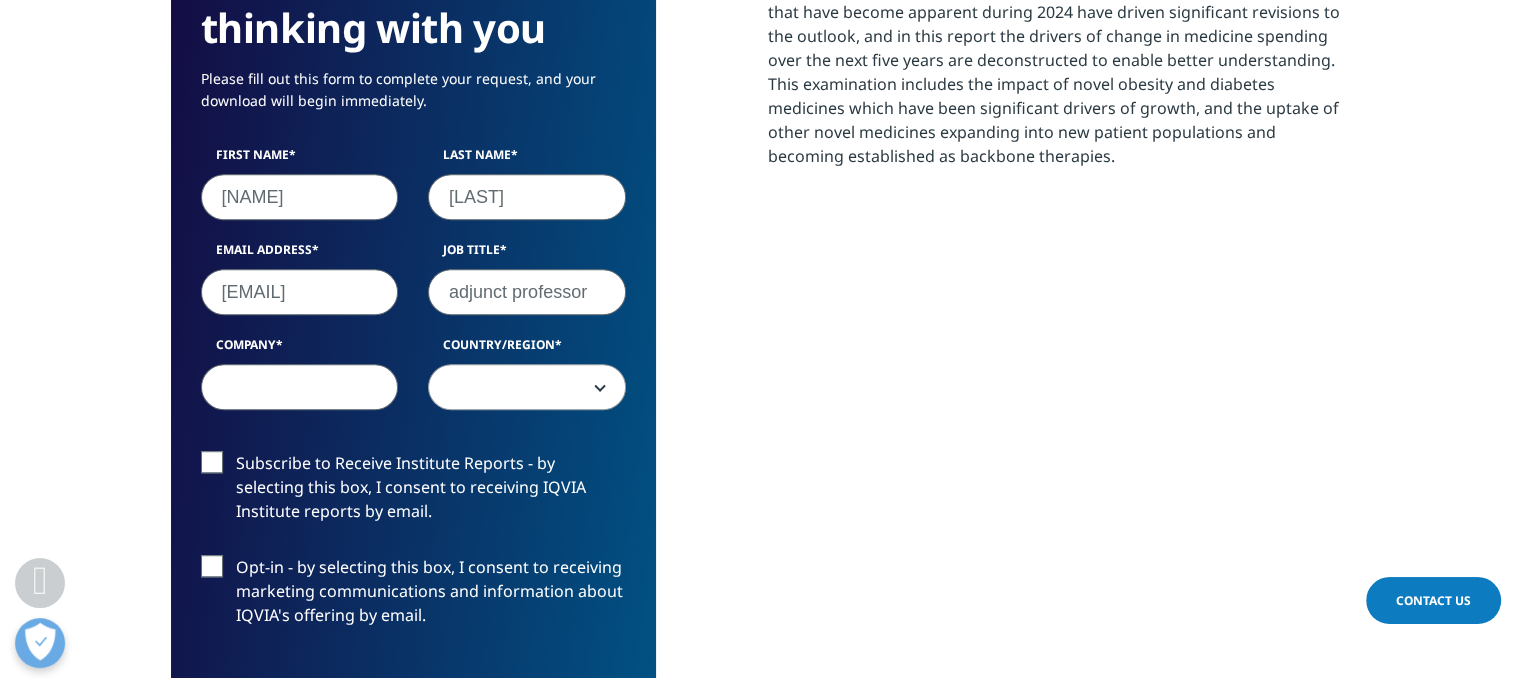 click on "Company" at bounding box center (300, 387) 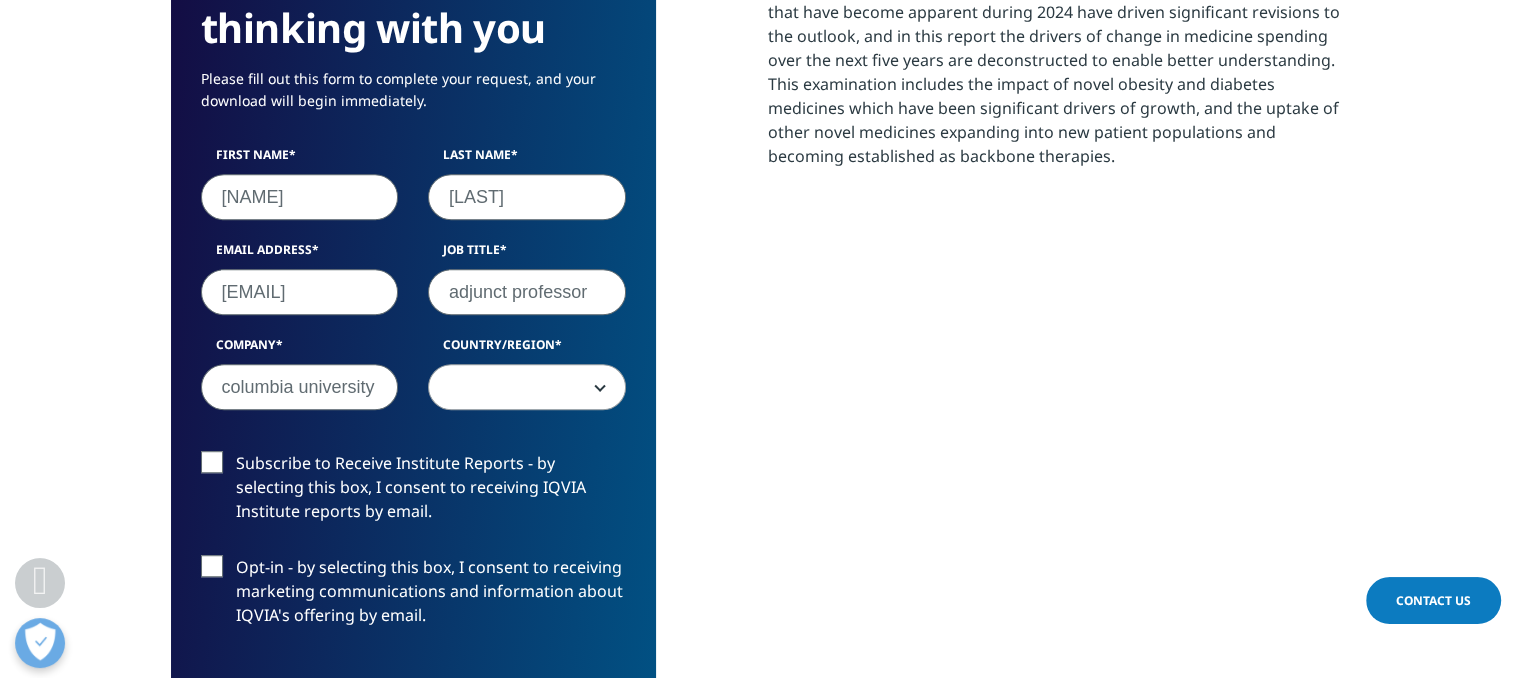 type on "columbia university" 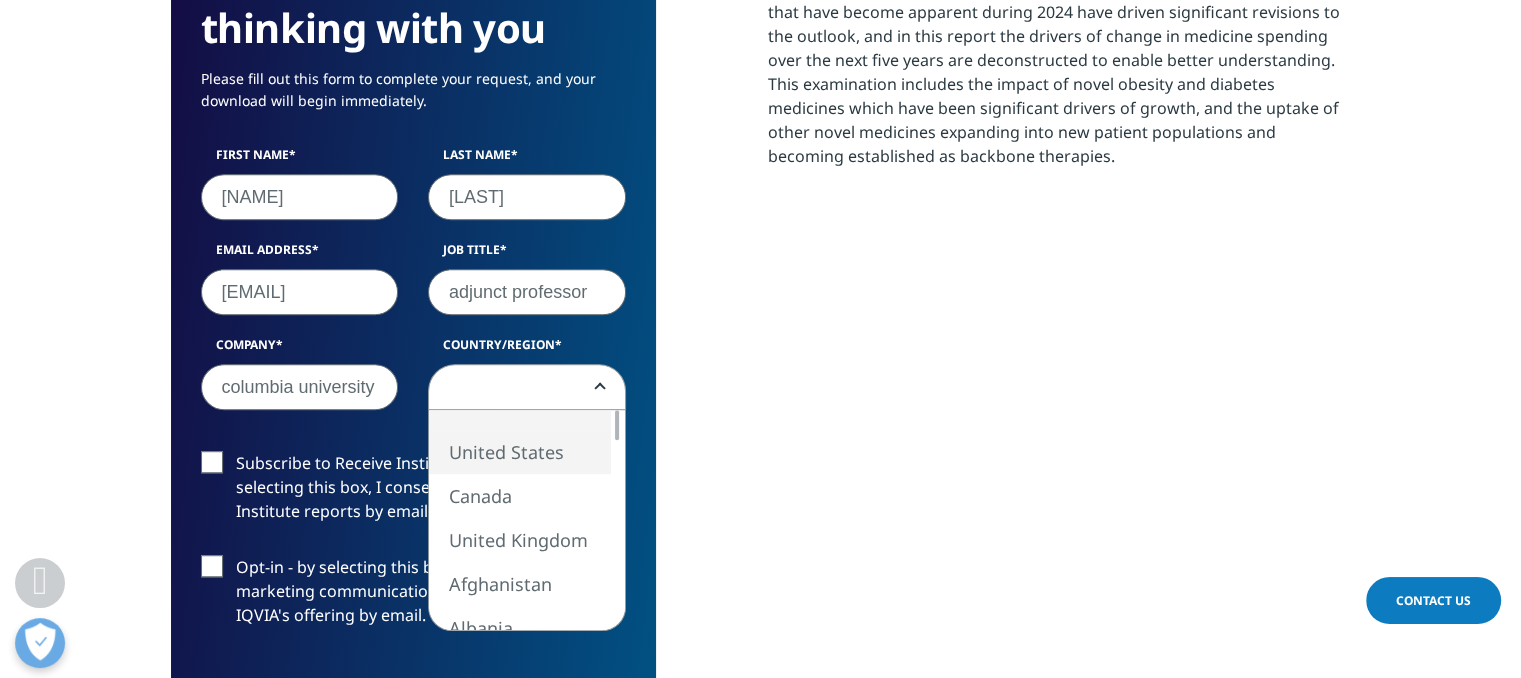 select on "United States" 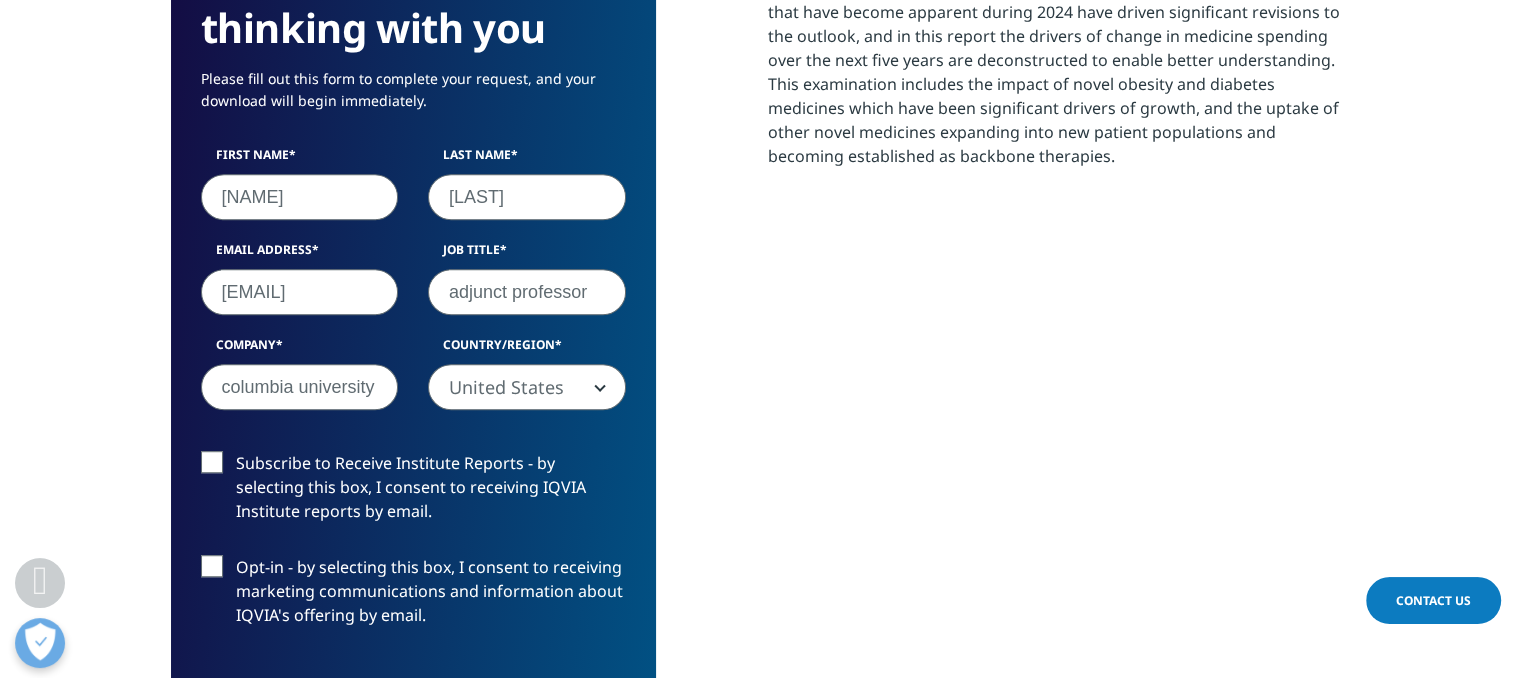 click on "Subscribe to Receive Institute Reports - by selecting this box, I consent to receiving IQVIA Institute reports by email." at bounding box center (413, 492) 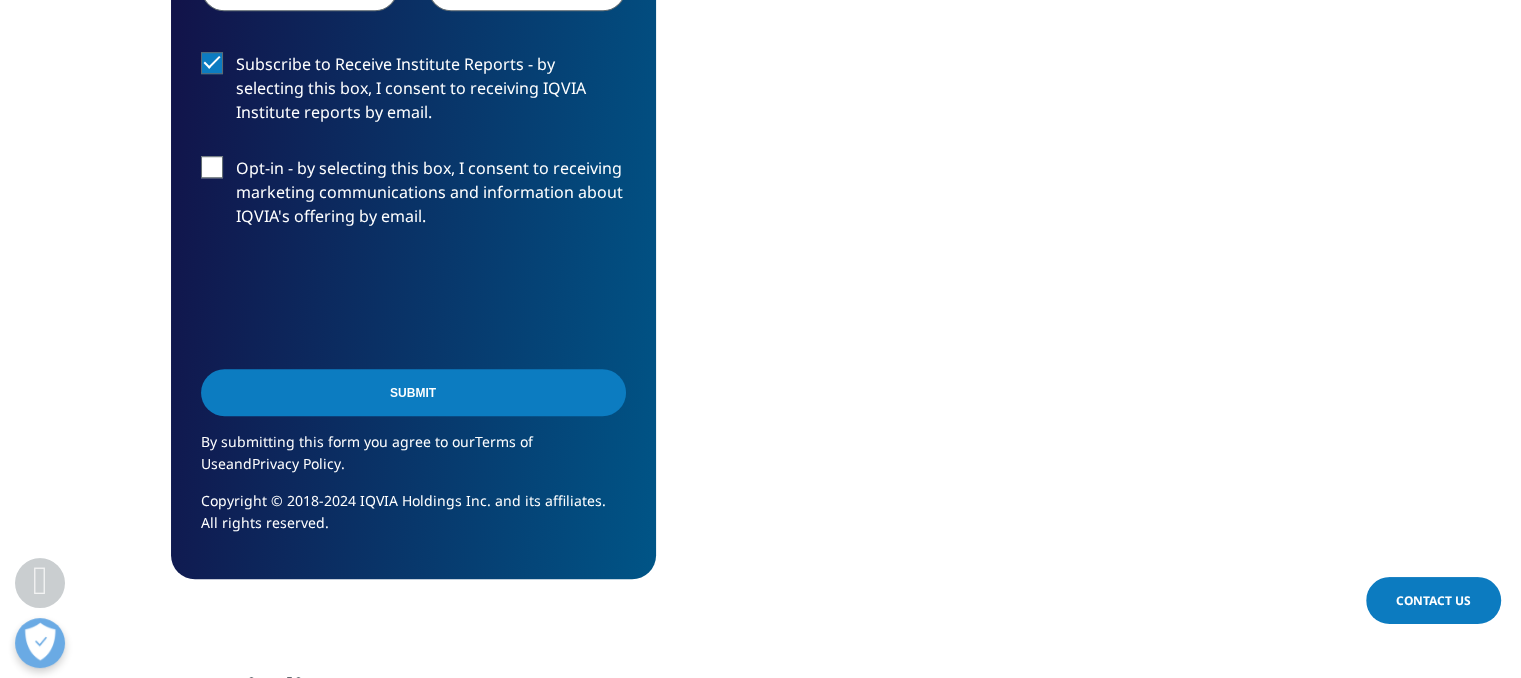 scroll, scrollTop: 1578, scrollLeft: 0, axis: vertical 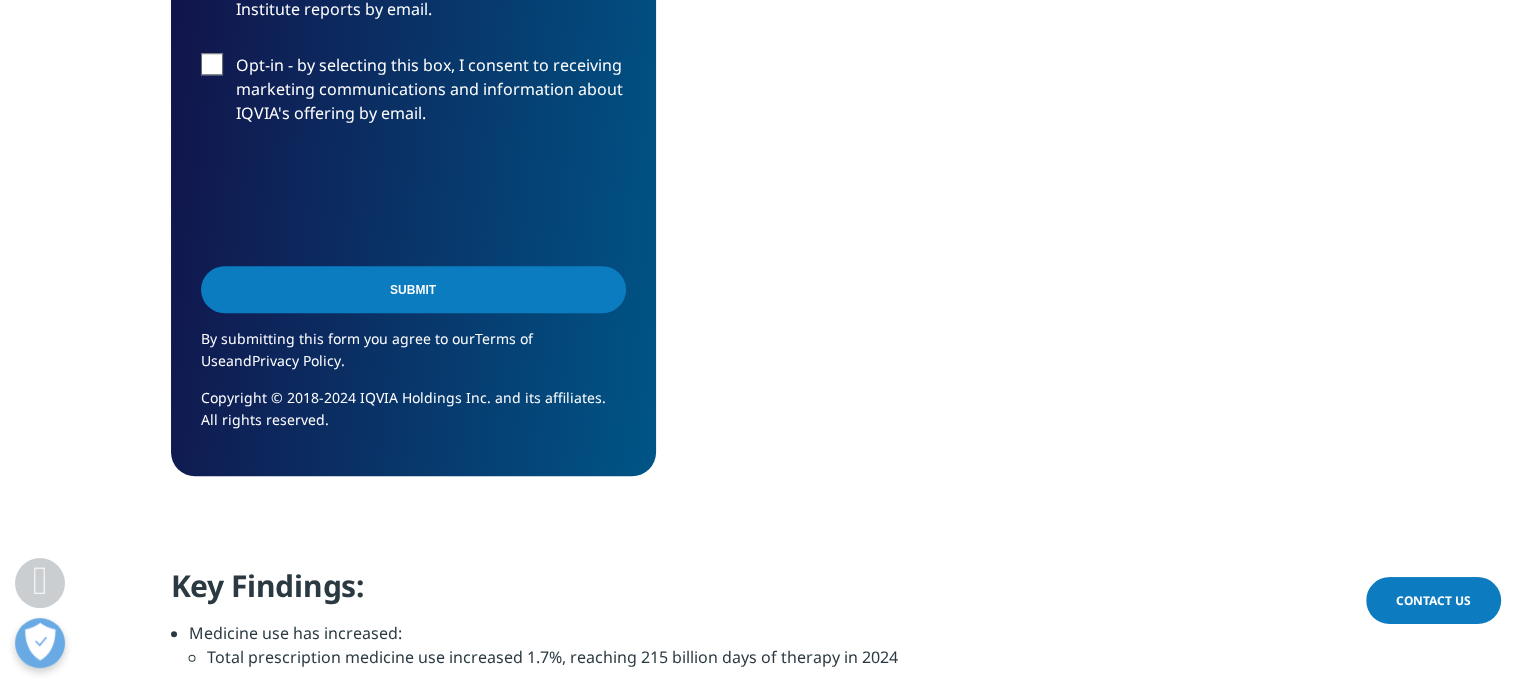 click on "Submit" at bounding box center [413, 289] 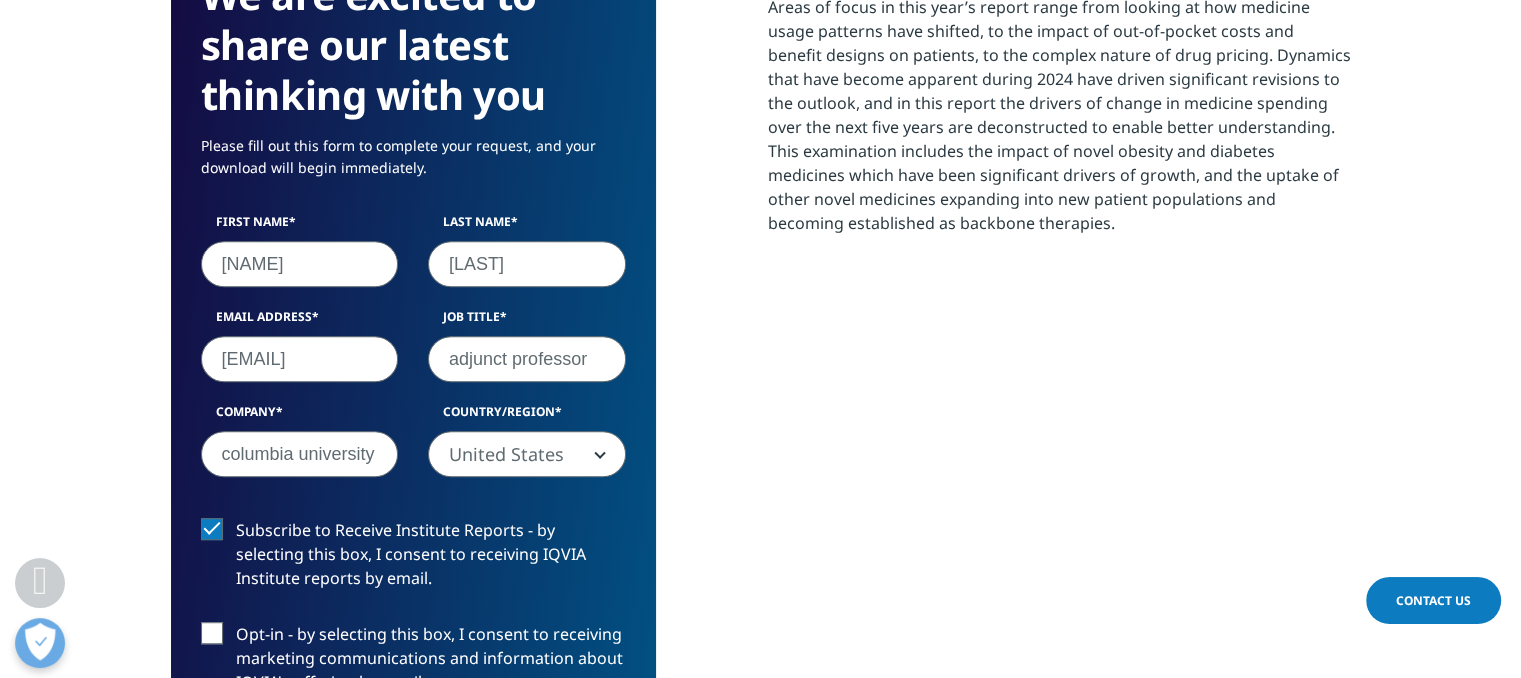 scroll, scrollTop: 980, scrollLeft: 0, axis: vertical 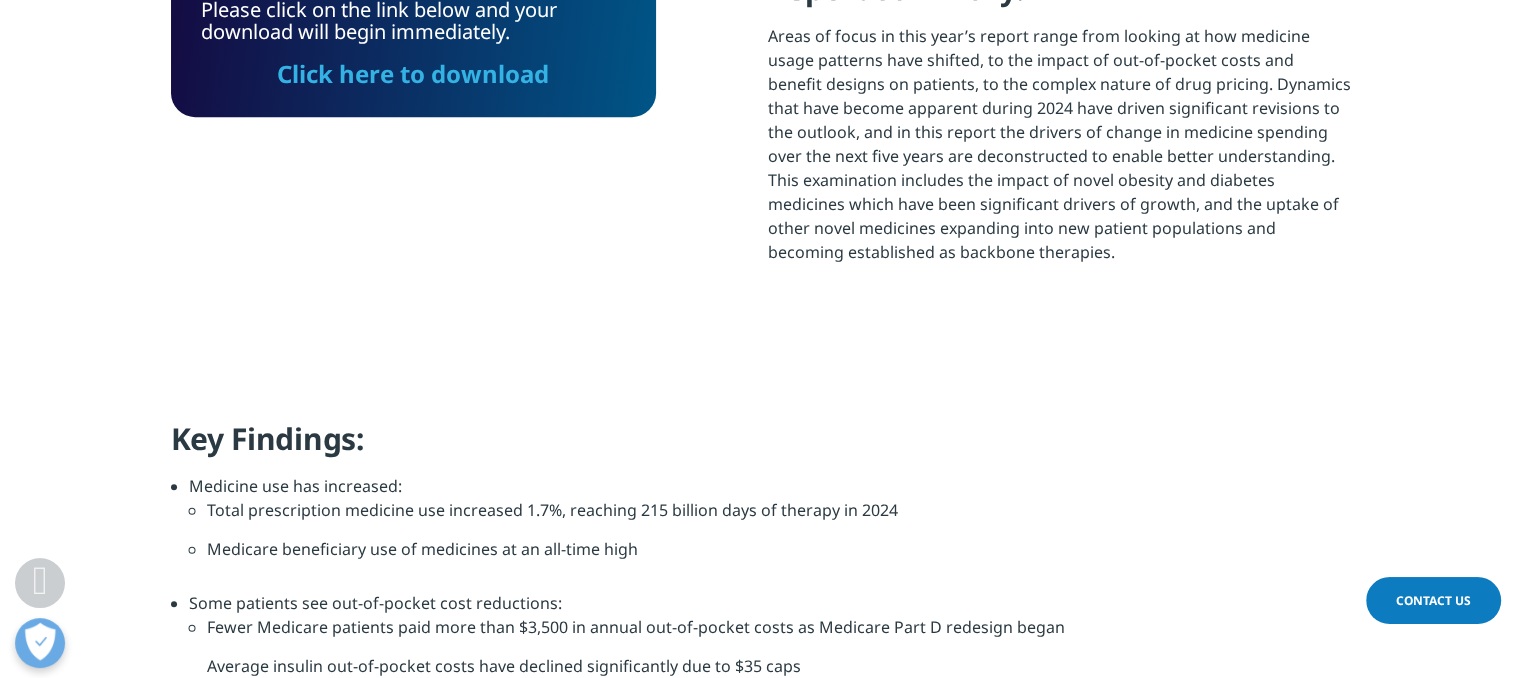 click on "Click here to download" at bounding box center (413, 73) 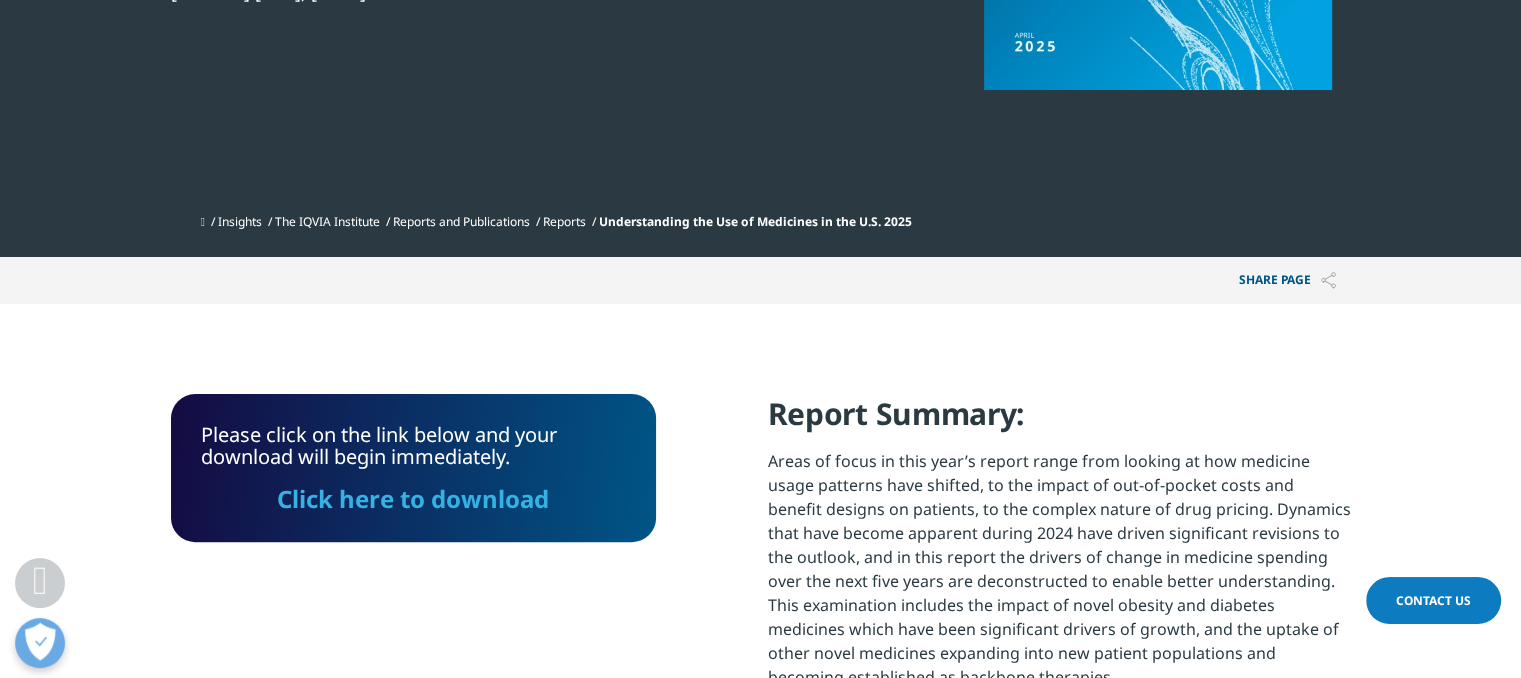 scroll, scrollTop: 0, scrollLeft: 0, axis: both 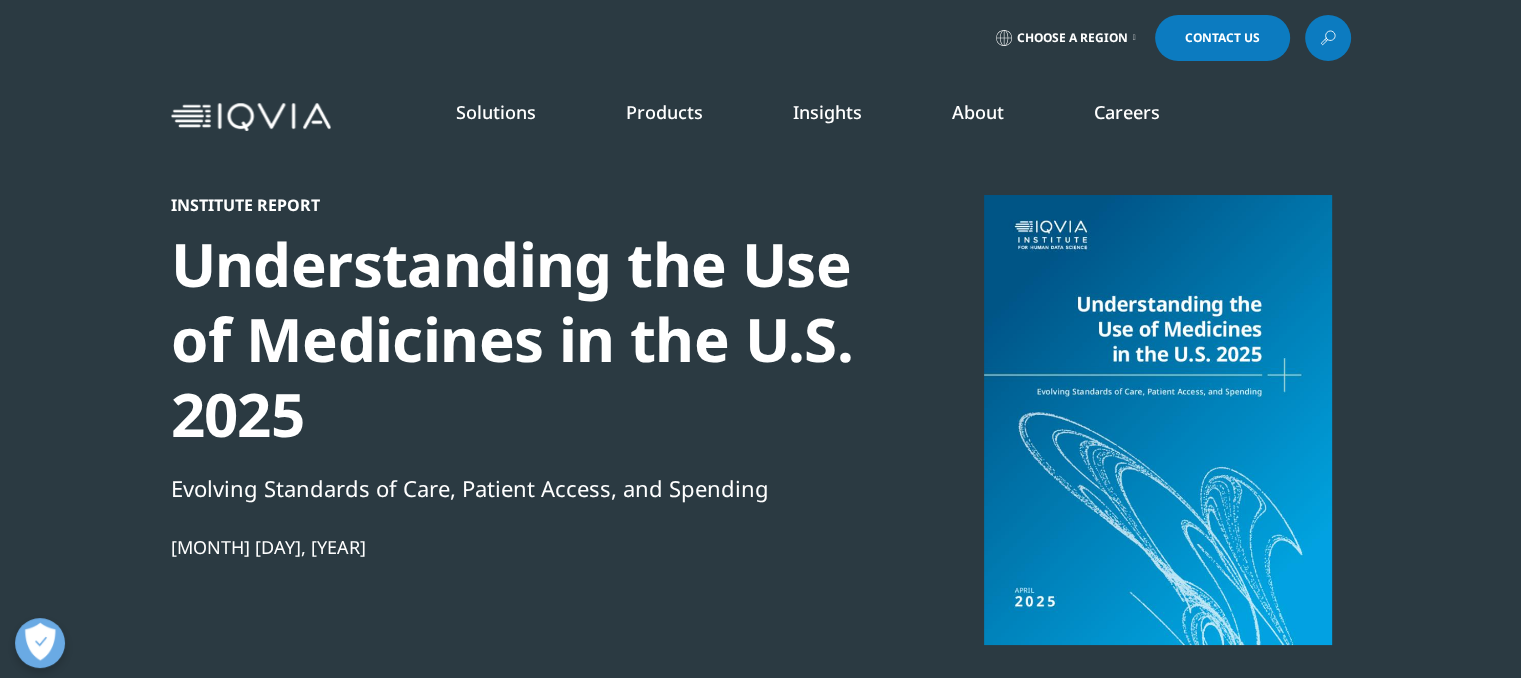 click on "READ MORE" at bounding box center (806, 471) 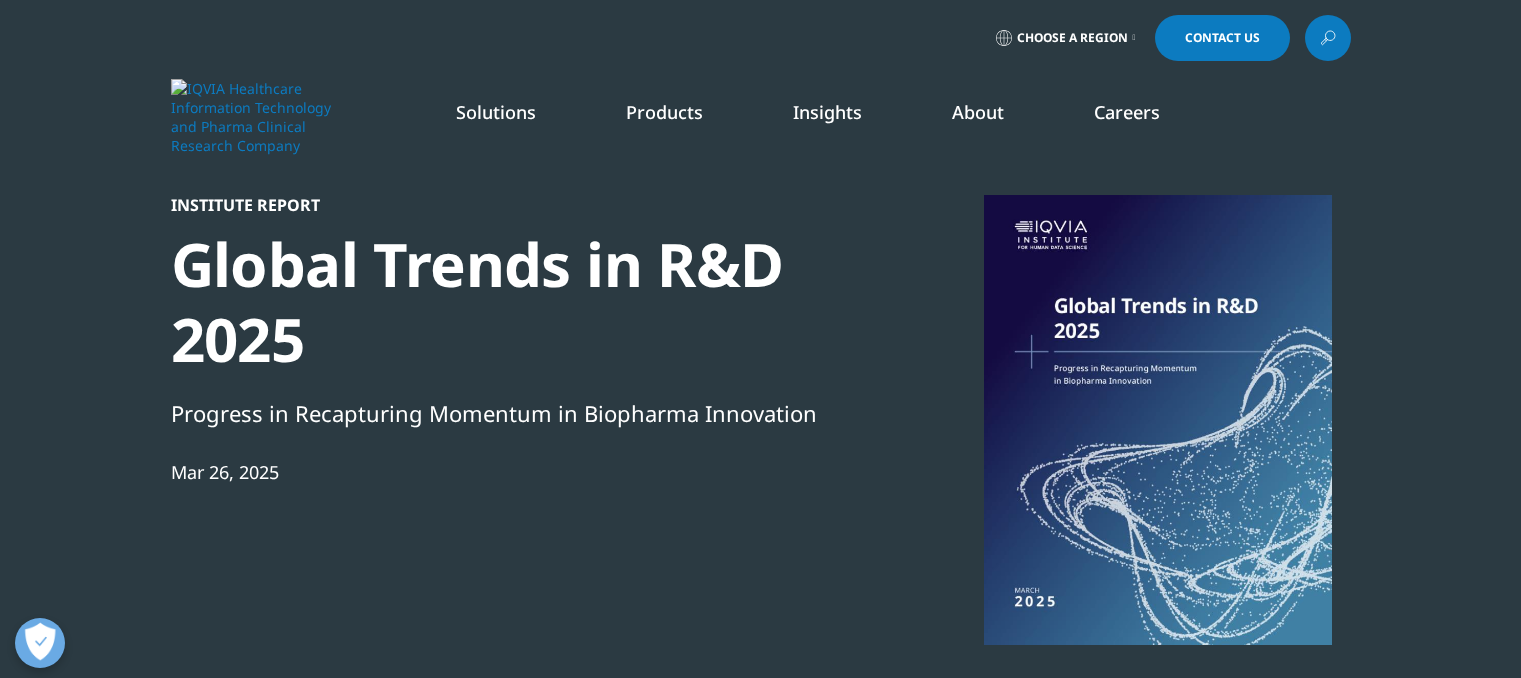 scroll, scrollTop: 0, scrollLeft: 0, axis: both 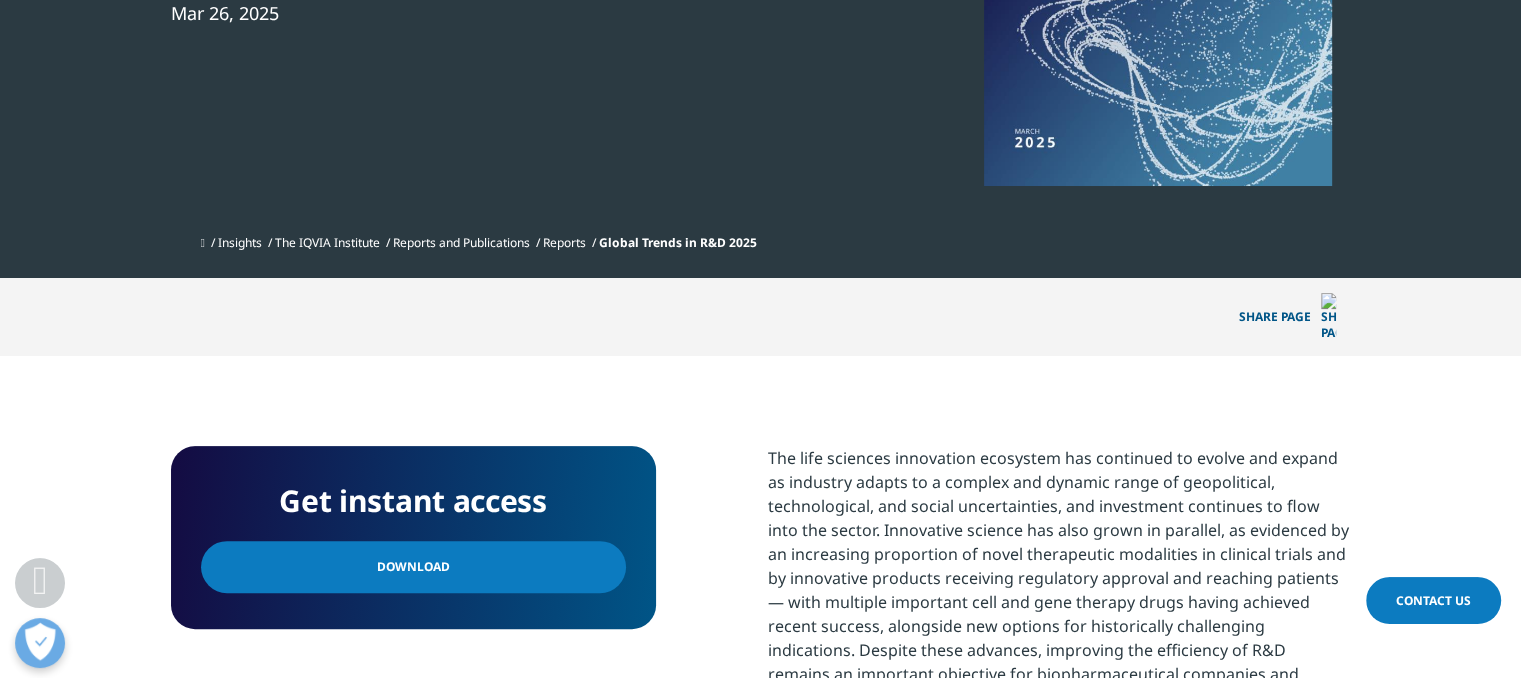 click on "Download" at bounding box center [413, 567] 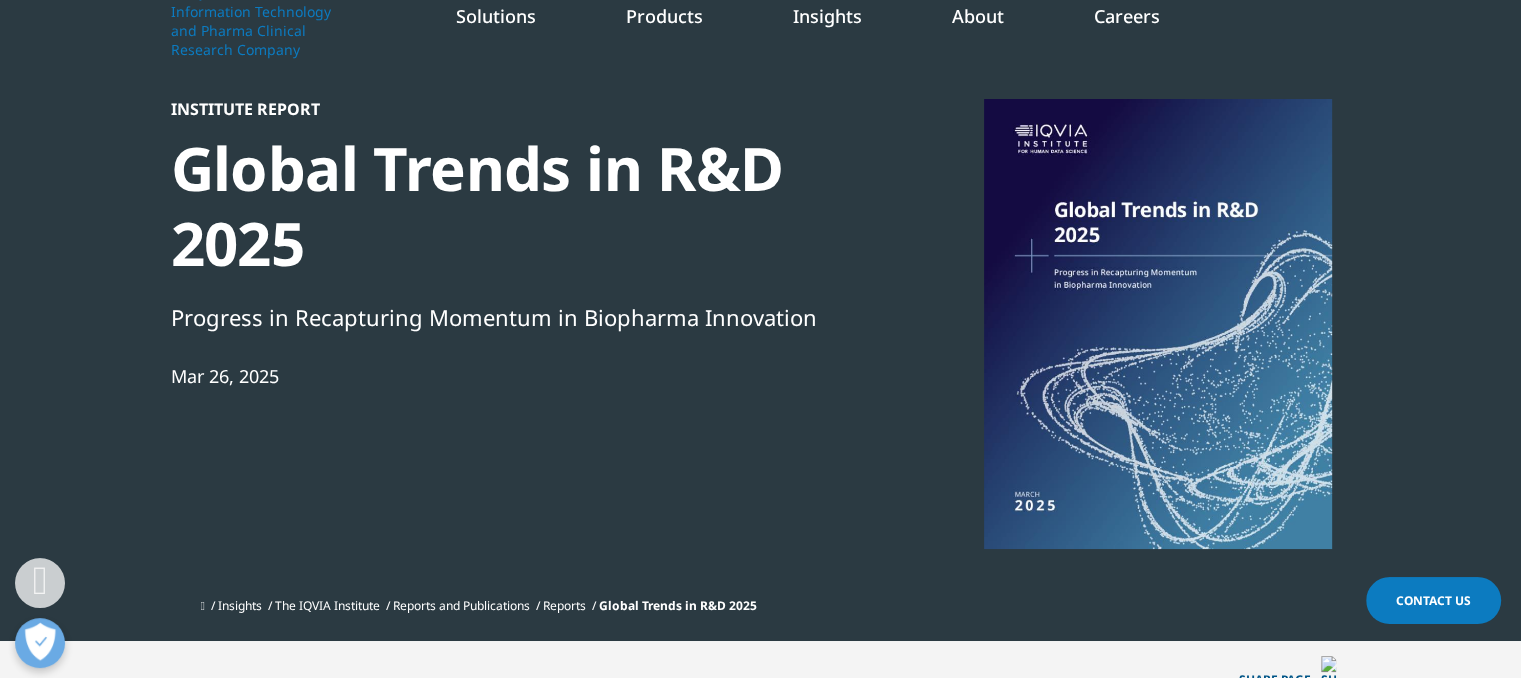 scroll, scrollTop: 0, scrollLeft: 0, axis: both 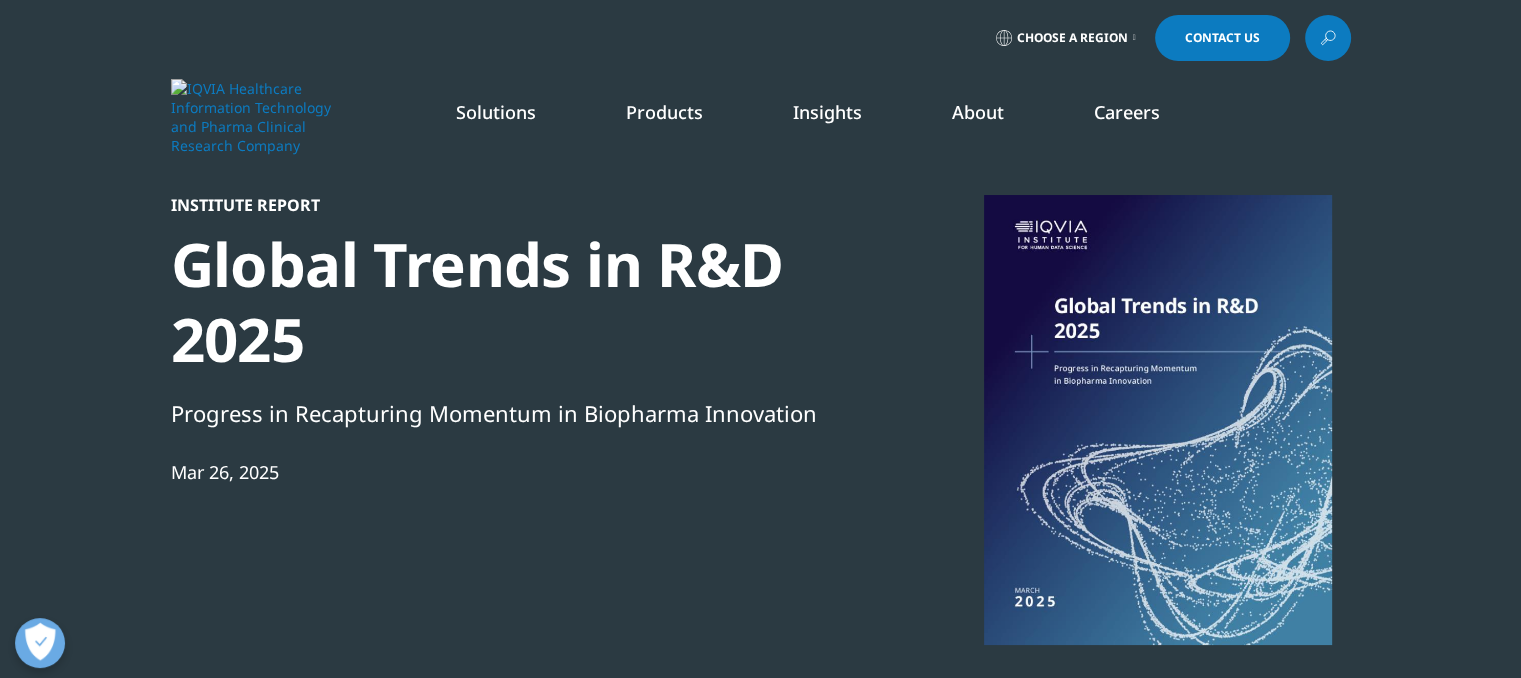 click on "LEARN MORE" at bounding box center (1347, 491) 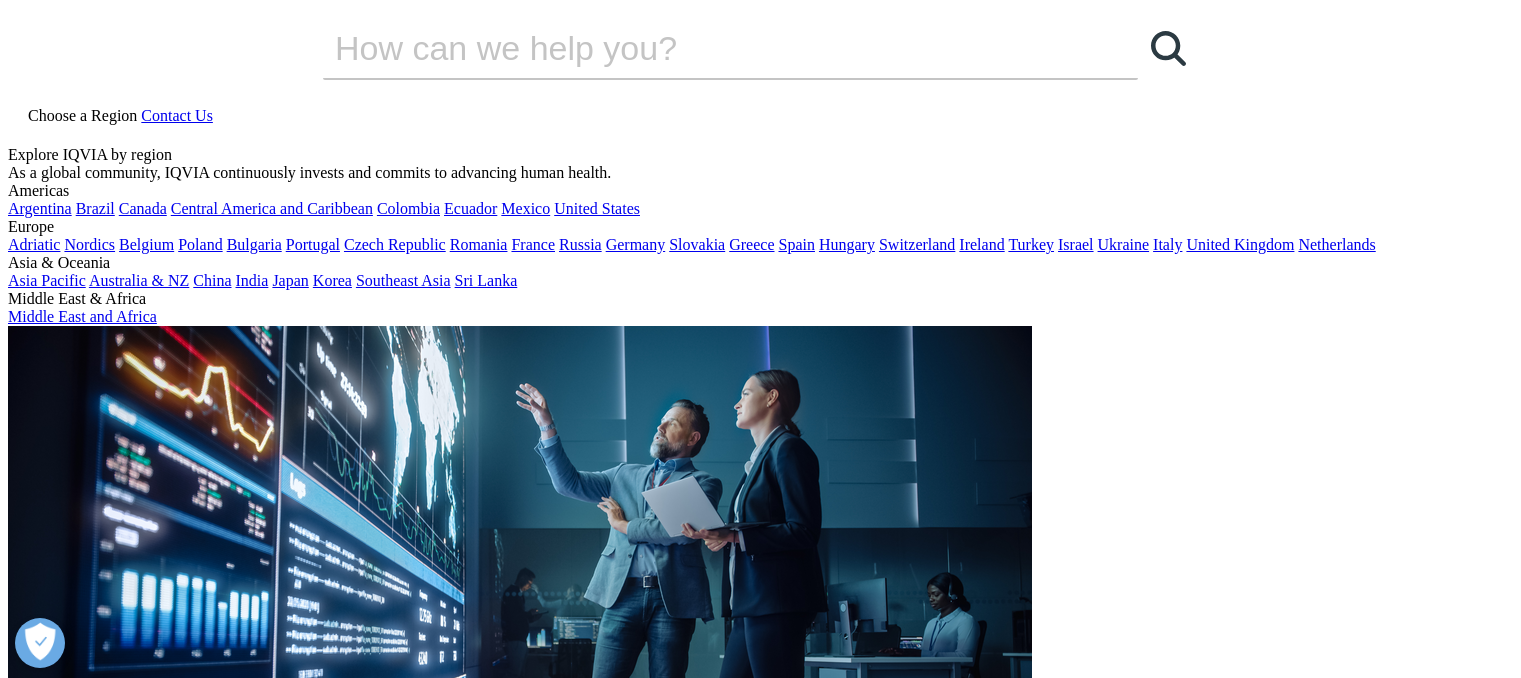 scroll, scrollTop: 0, scrollLeft: 0, axis: both 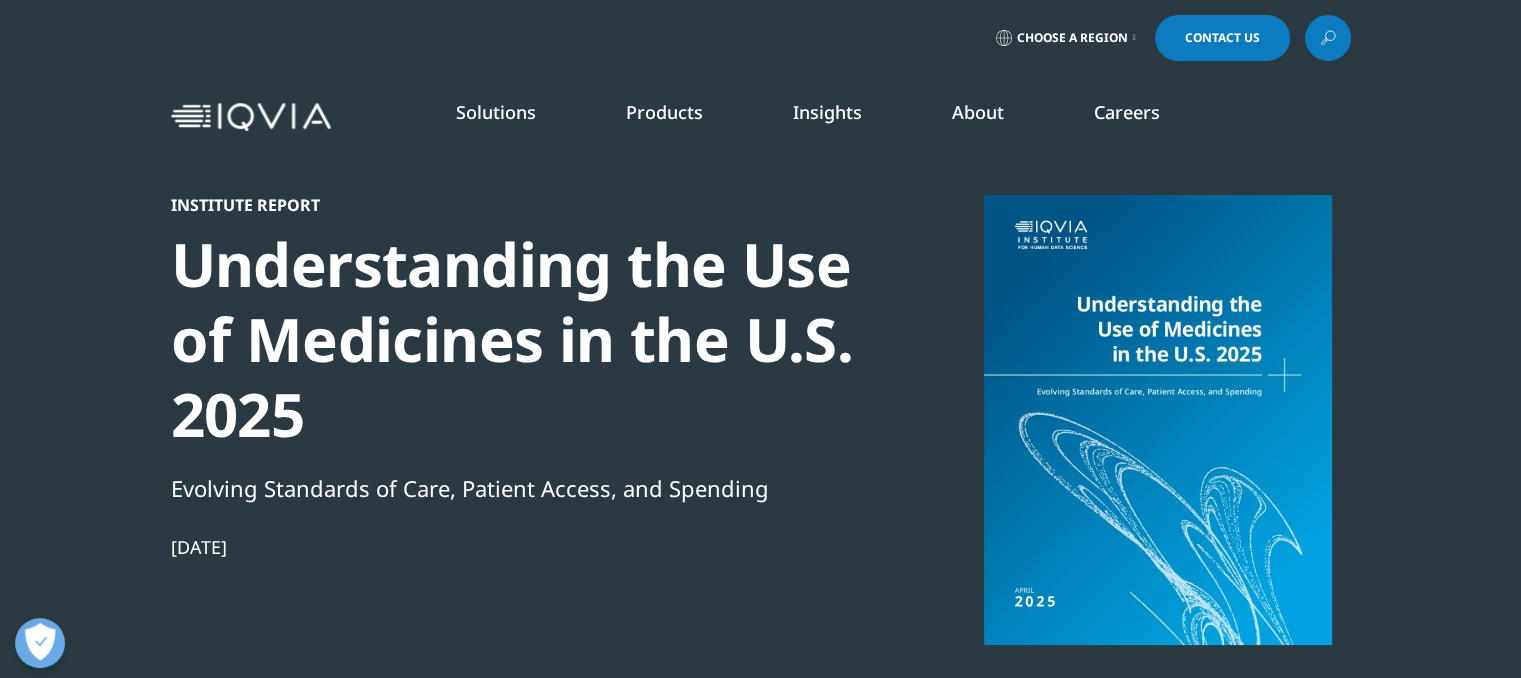 click on "SEE LATEST REPORTS" at bounding box center (505, 364) 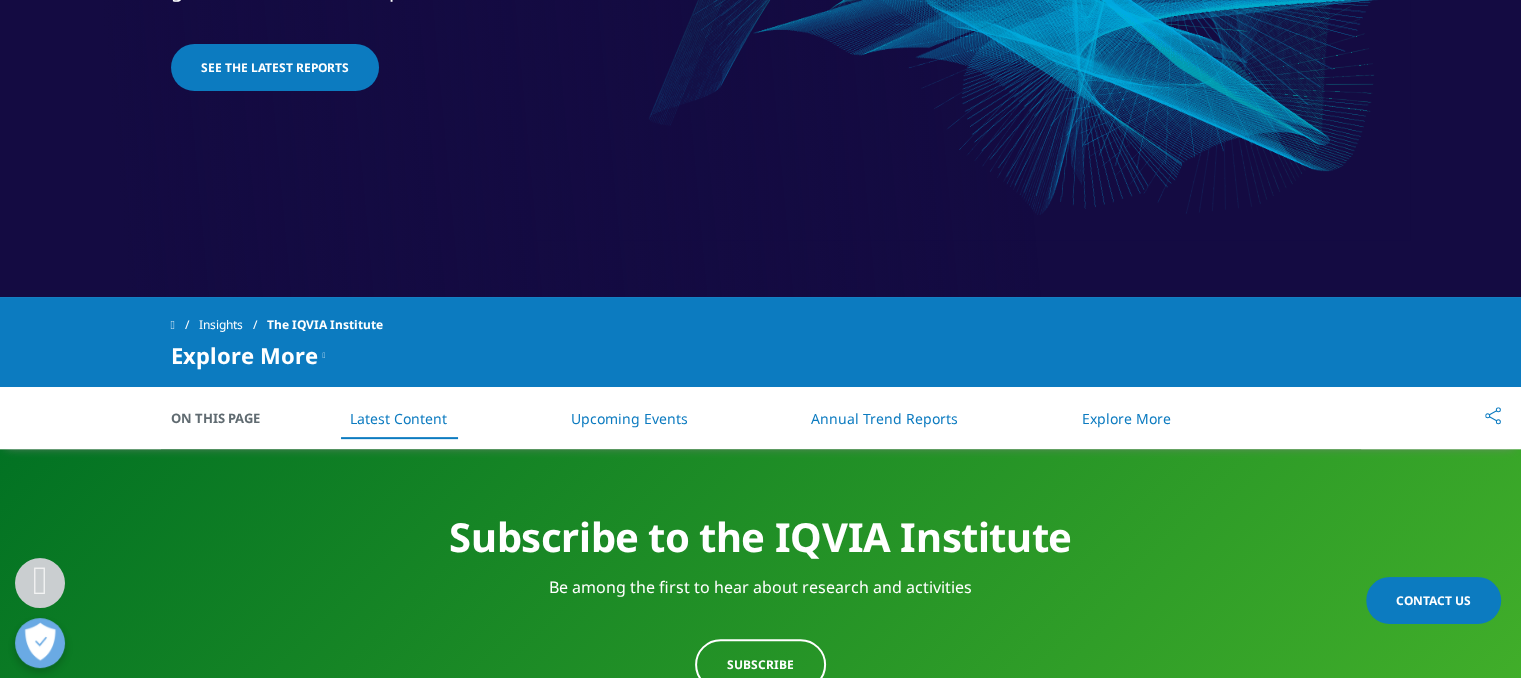 scroll, scrollTop: 771, scrollLeft: 0, axis: vertical 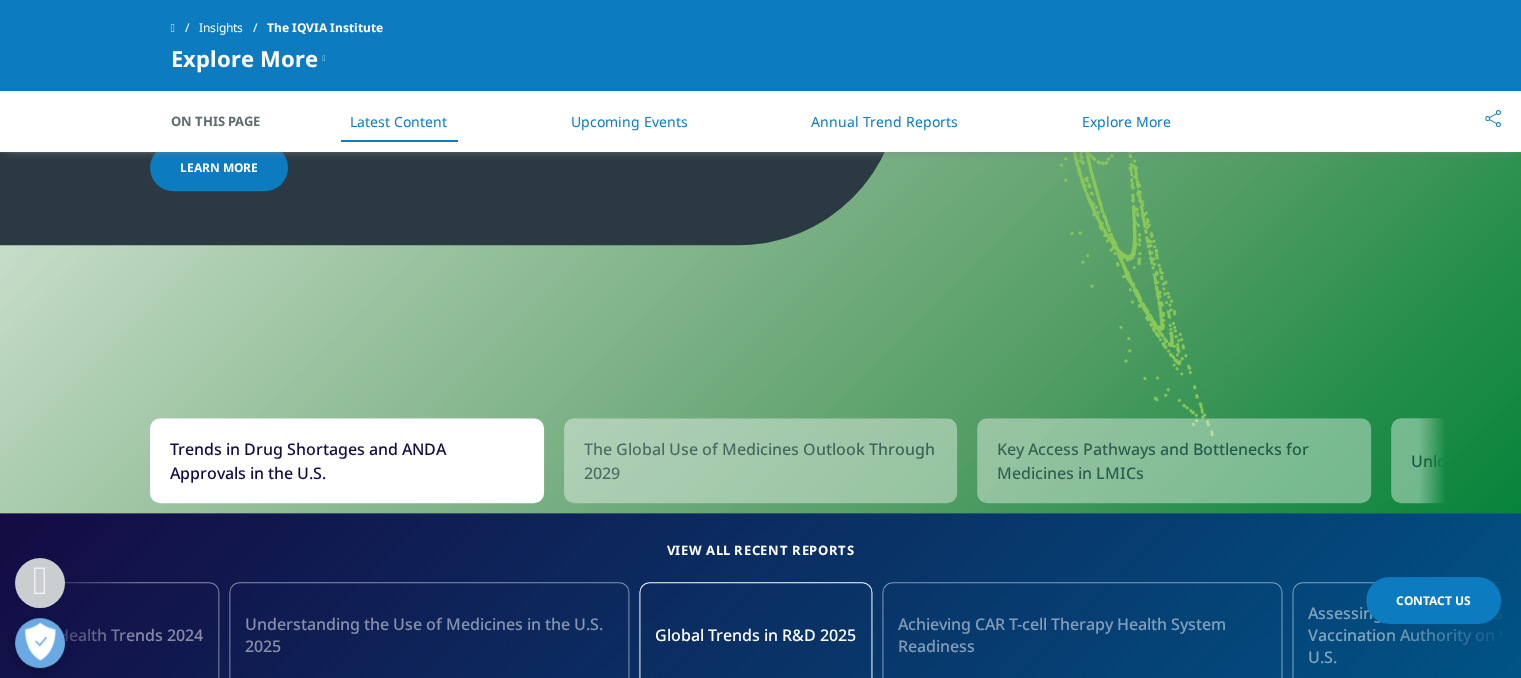 drag, startPoint x: 0, startPoint y: 0, endPoint x: 1524, endPoint y: 152, distance: 1531.5613 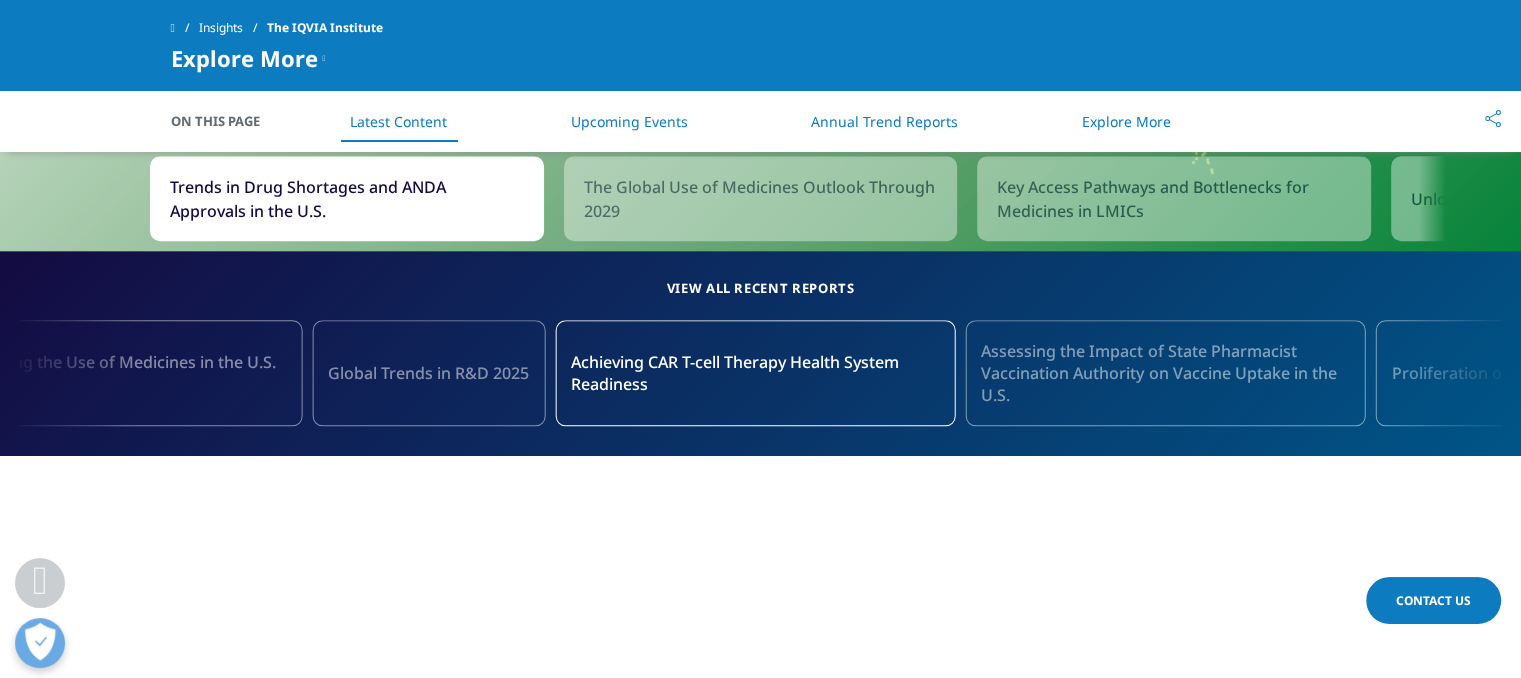 scroll, scrollTop: 2090, scrollLeft: 0, axis: vertical 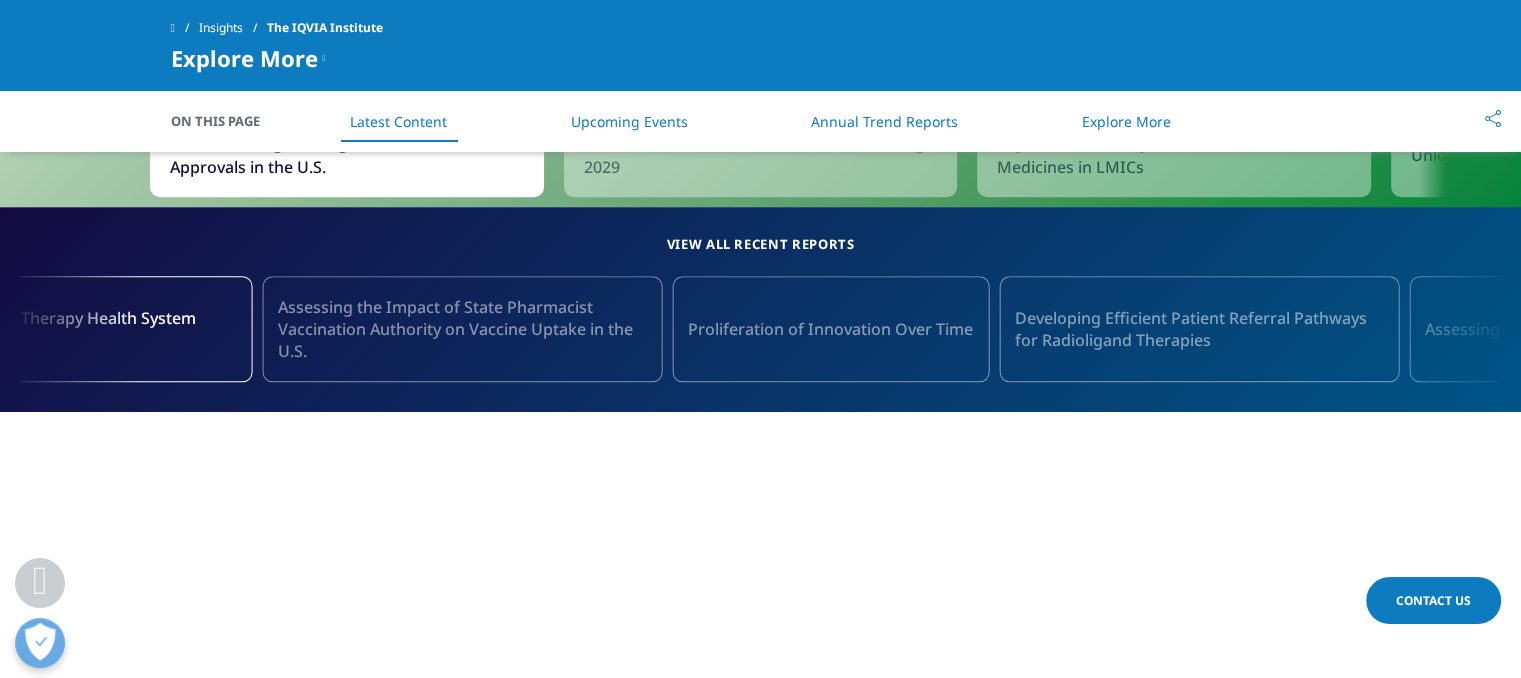 click on "Assessing the Impact of State Pharmacist Vaccination Authority on Vaccine Uptake in the U.S." at bounding box center [462, 329] 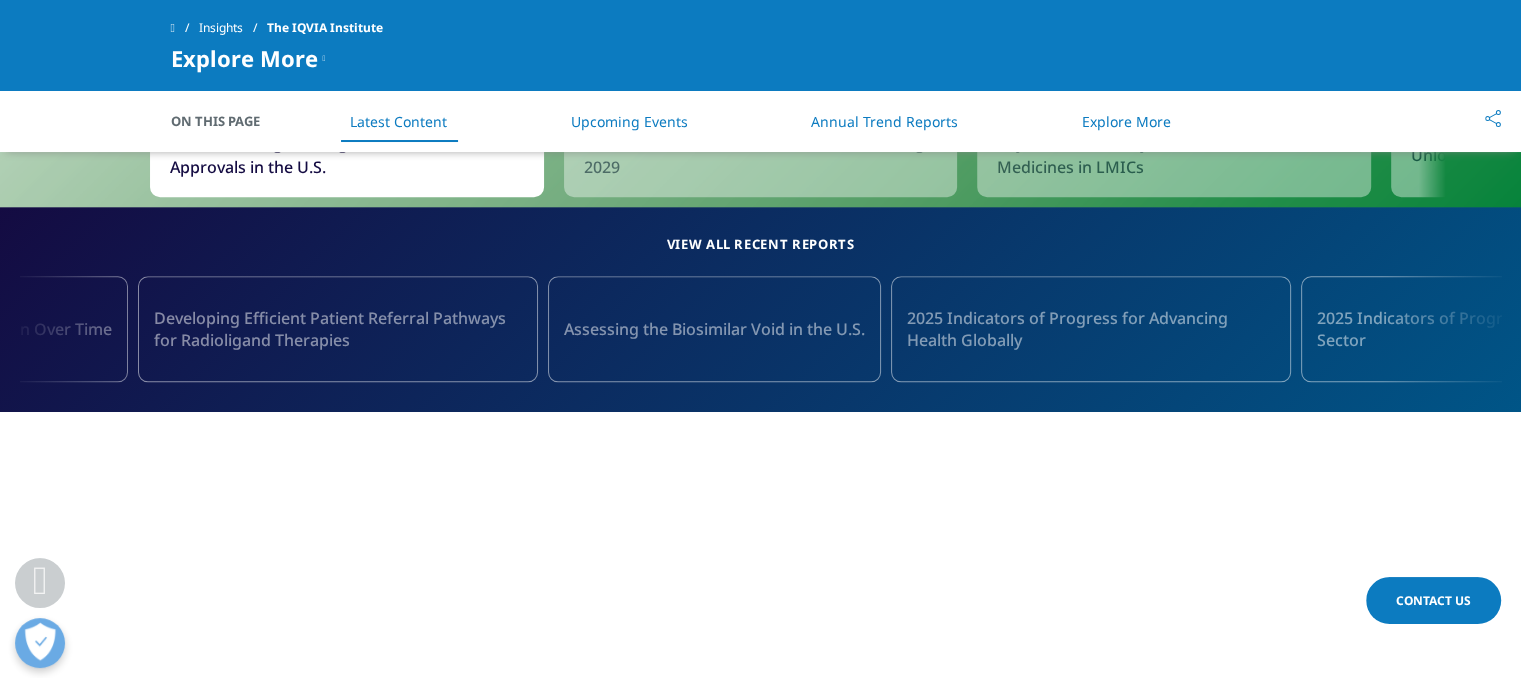 click on "Developing Efficient Patient Referral Pathways for Radioligand Therapies" at bounding box center [338, 329] 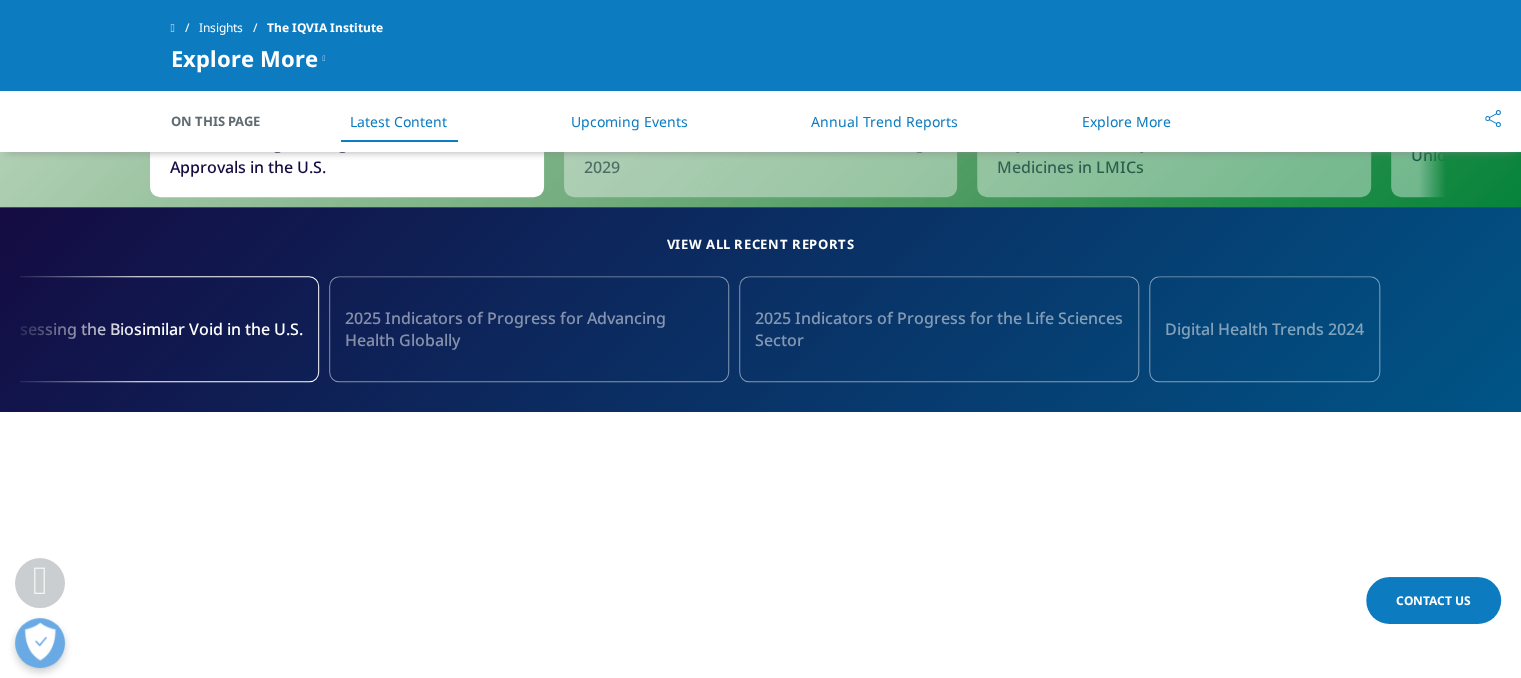 click on "2025 Indicators of Progress for Advancing Health Globally" at bounding box center [529, 329] 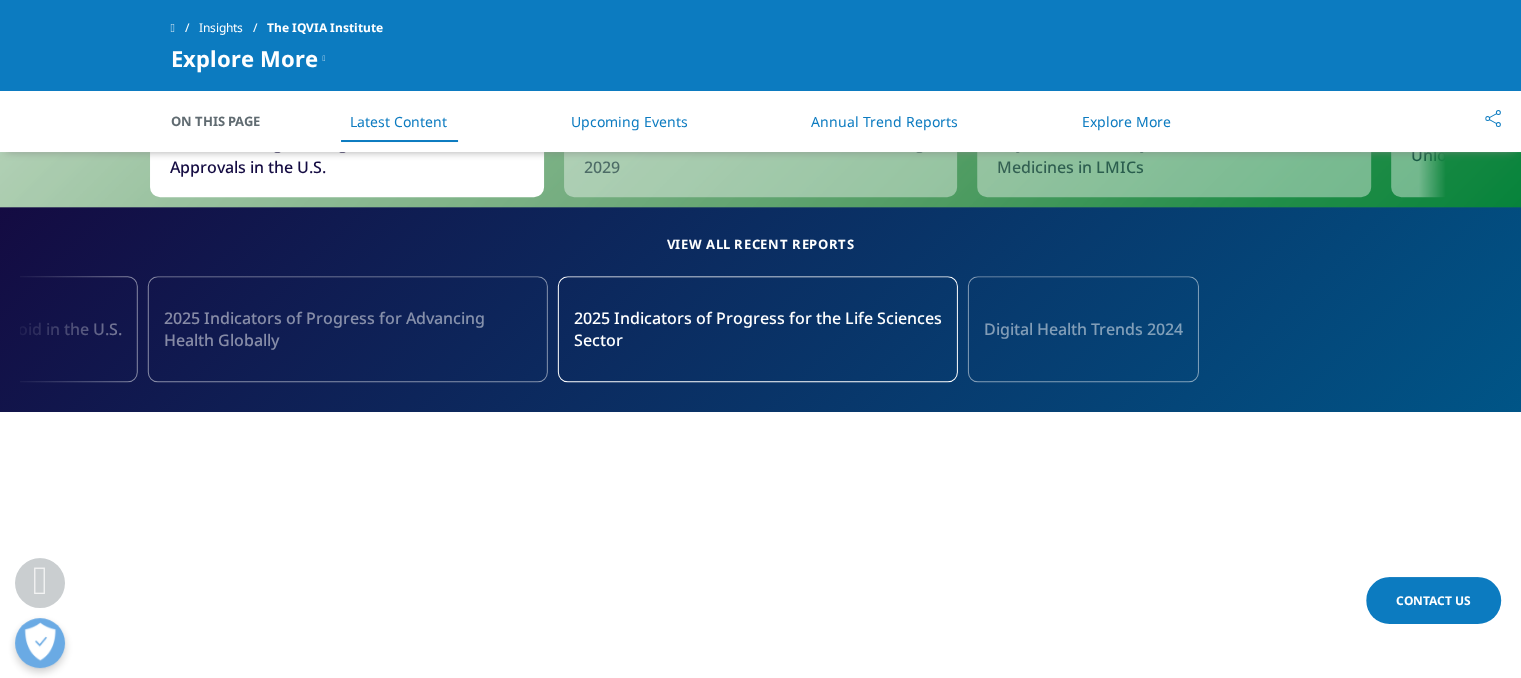click on "2025 Indicators of Progress for Advancing Health Globally" at bounding box center [348, 329] 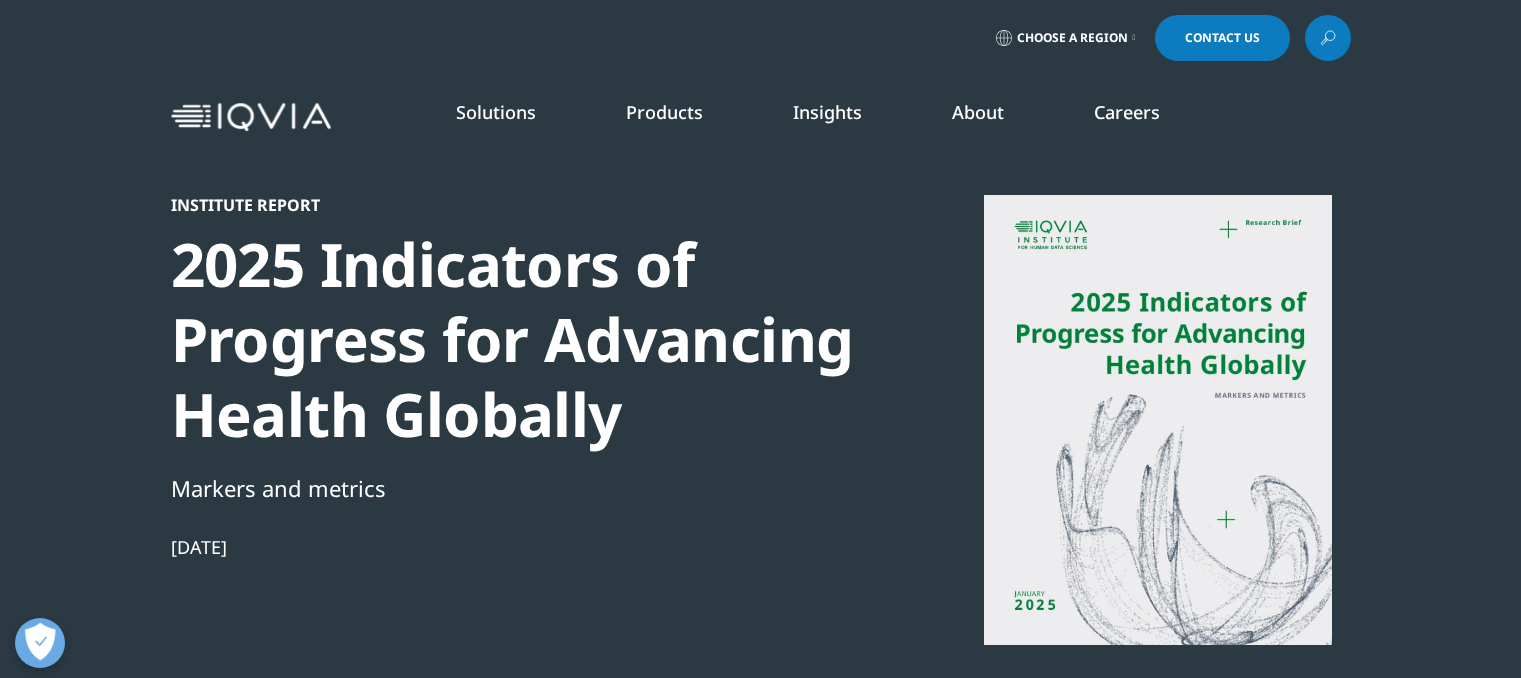 scroll, scrollTop: 0, scrollLeft: 0, axis: both 